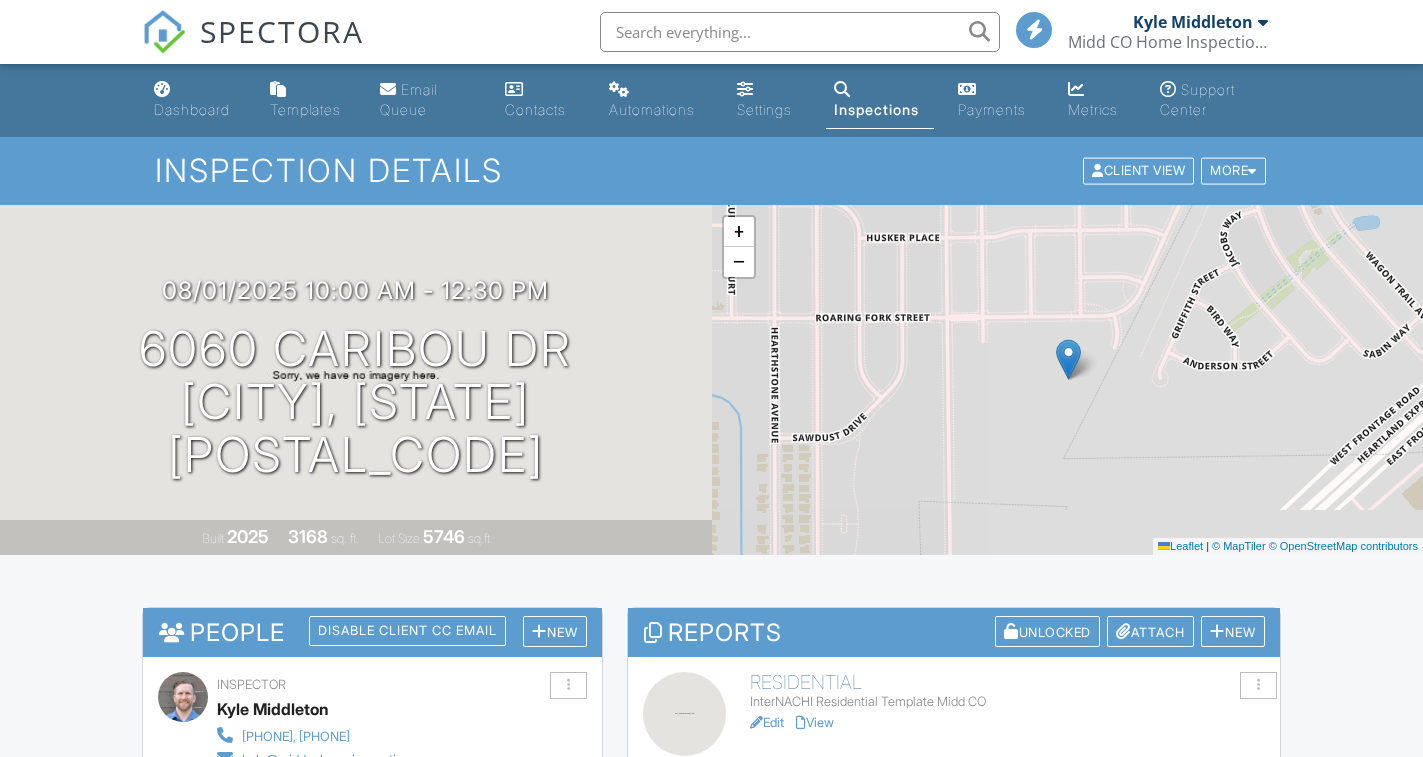 scroll, scrollTop: 0, scrollLeft: 0, axis: both 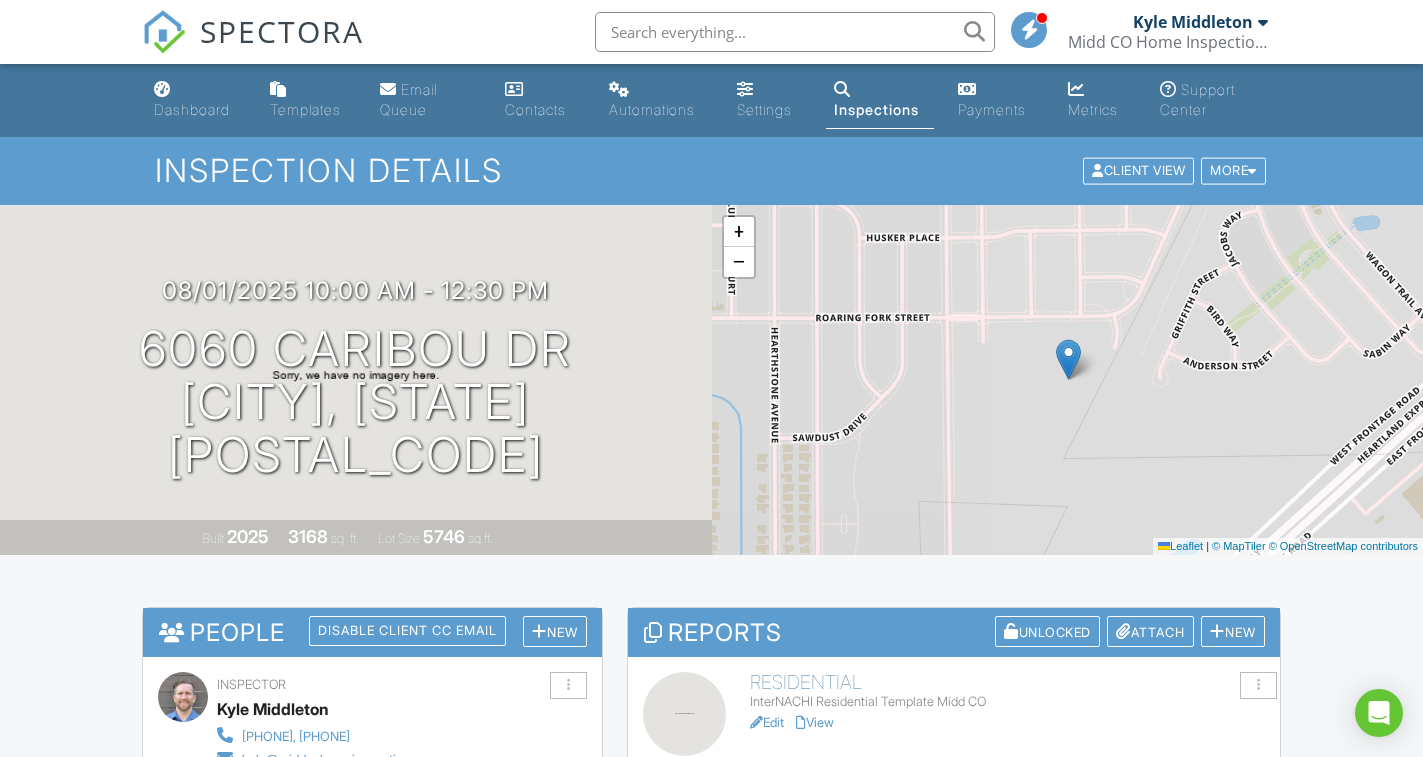 click on "Dashboard" at bounding box center (192, 109) 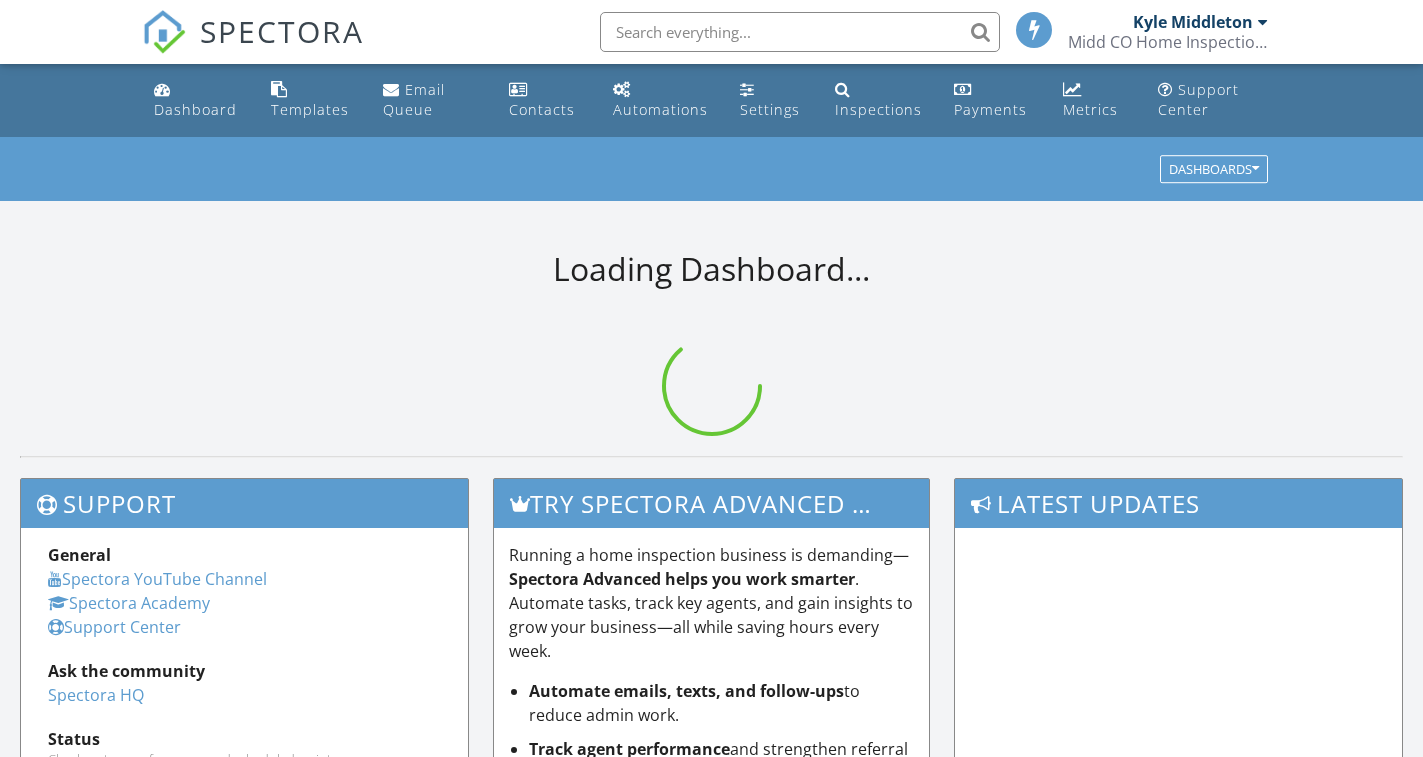 scroll, scrollTop: 0, scrollLeft: 0, axis: both 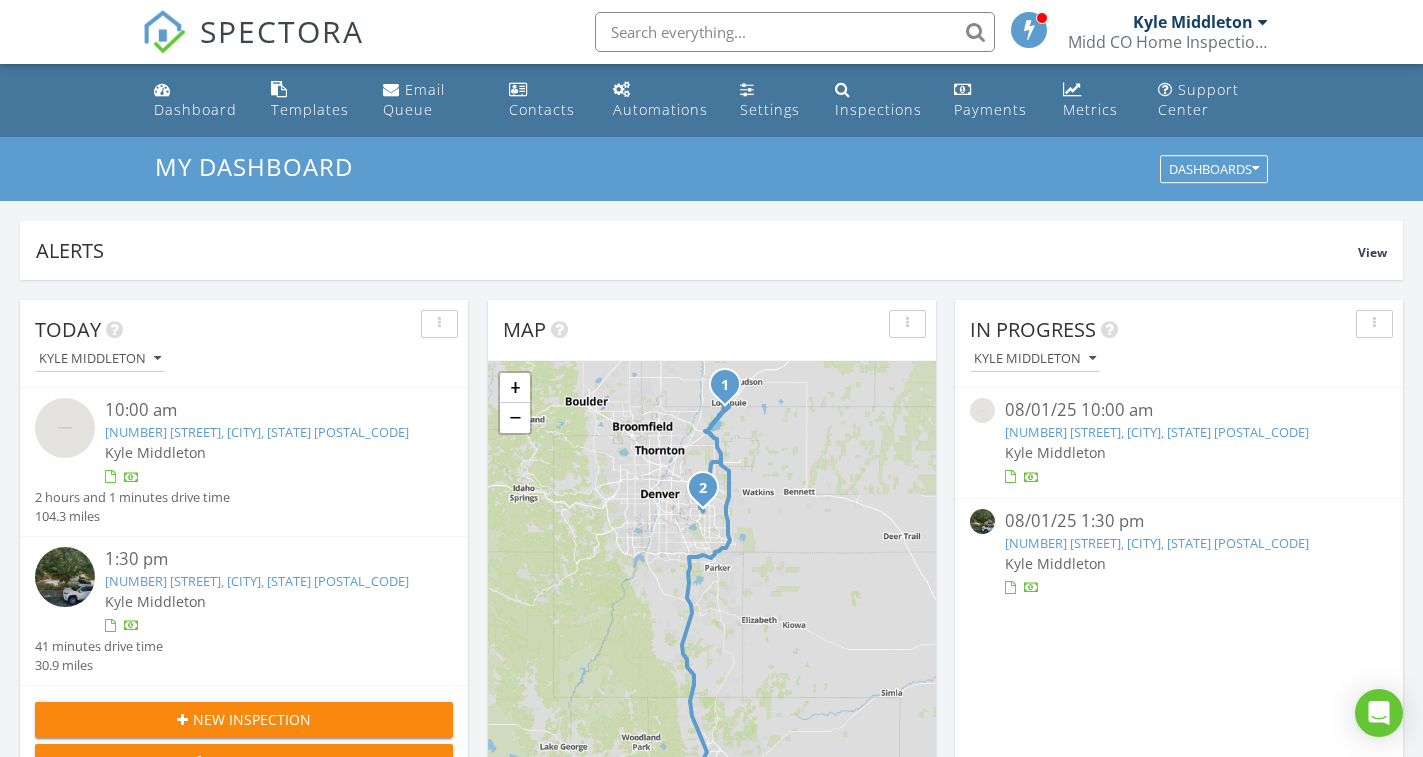 click on "[NUMBER] [STREET], [CITY], [STATE] [POSTAL_CODE]" at bounding box center [257, 432] 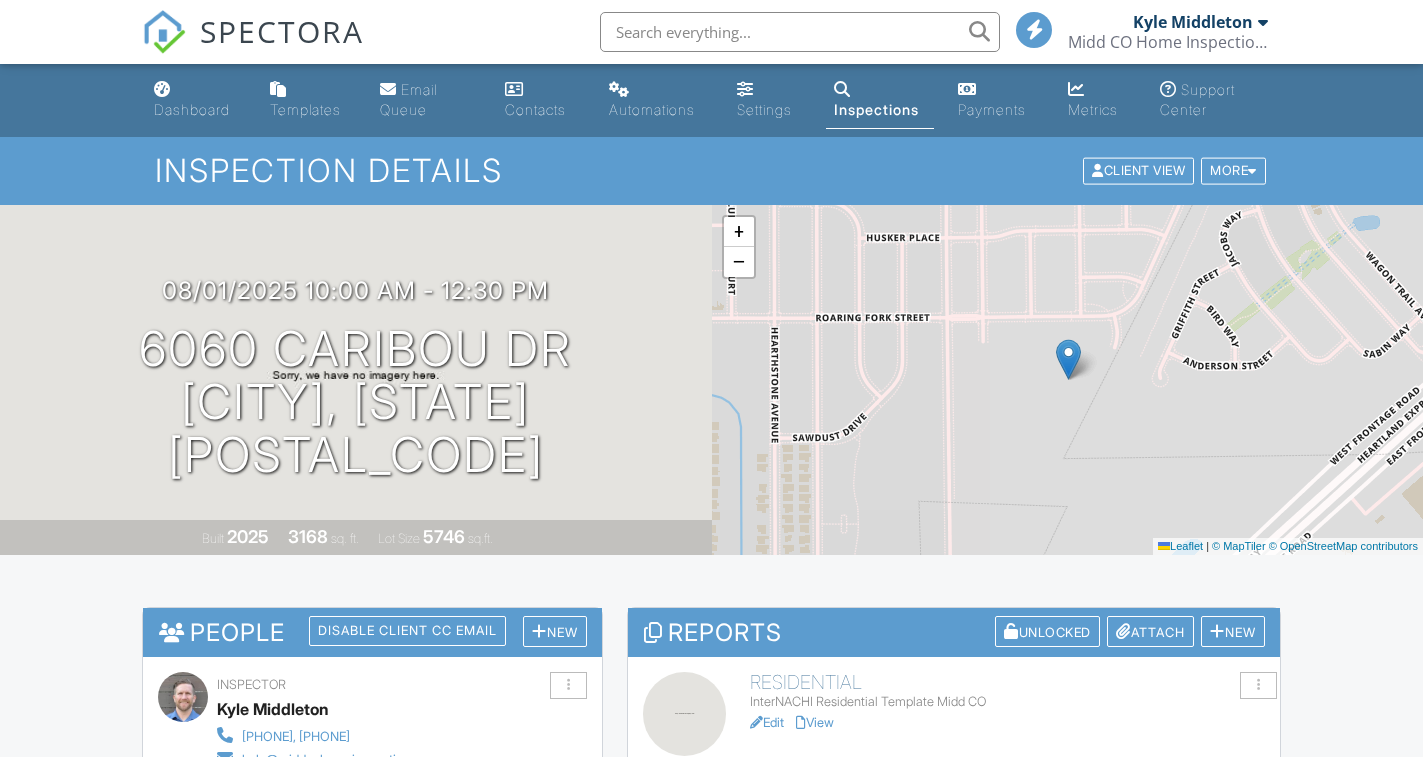 scroll, scrollTop: 0, scrollLeft: 0, axis: both 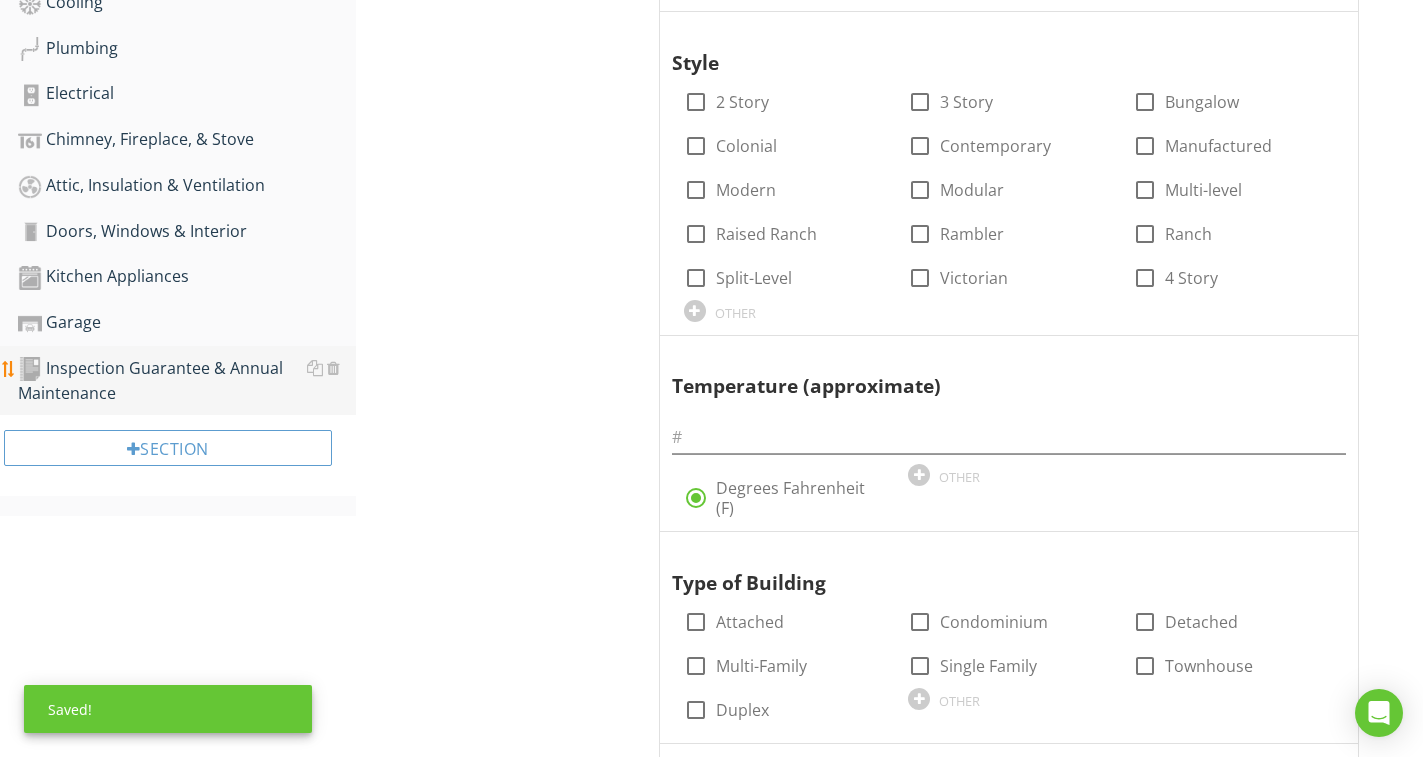 click on "Inspection Guarantee & Annual Maintenance" at bounding box center (187, 381) 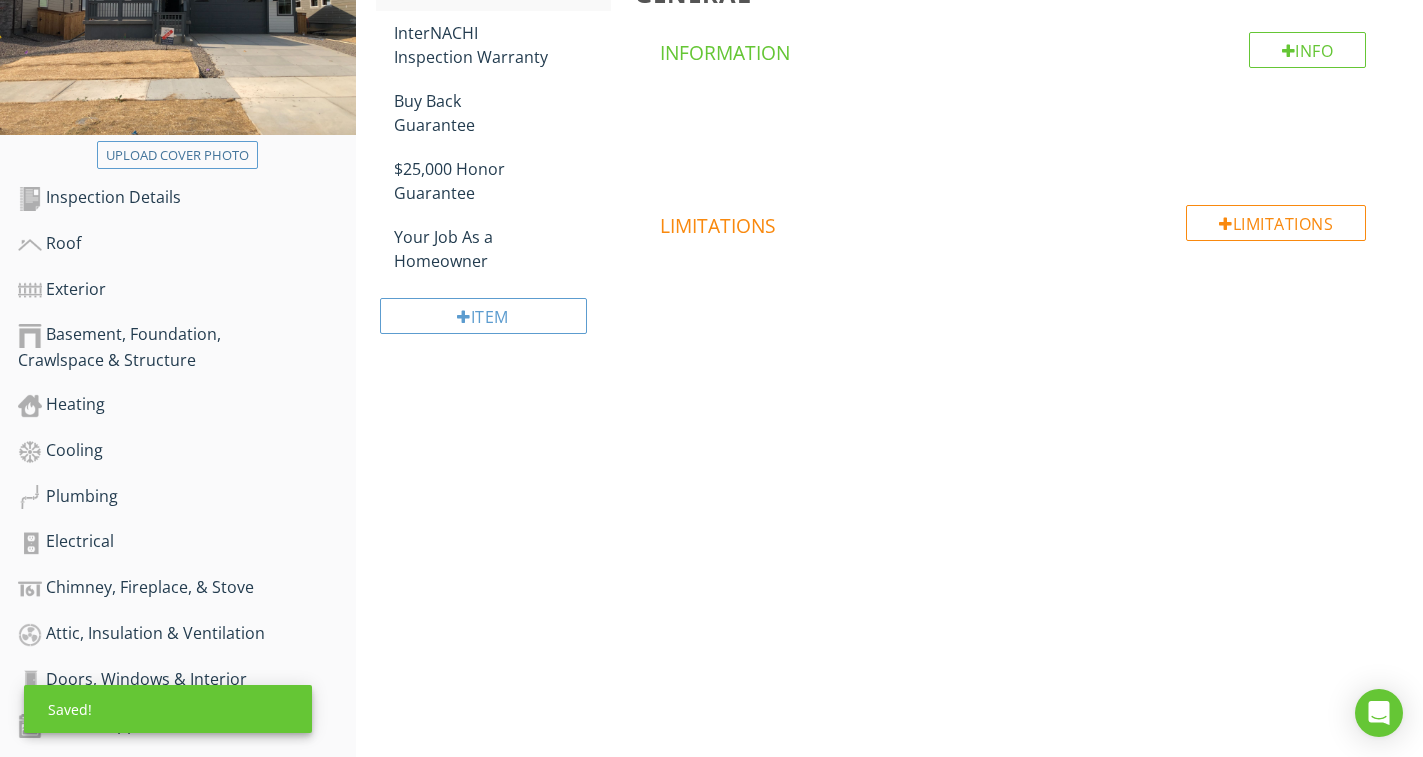 scroll, scrollTop: 59, scrollLeft: 0, axis: vertical 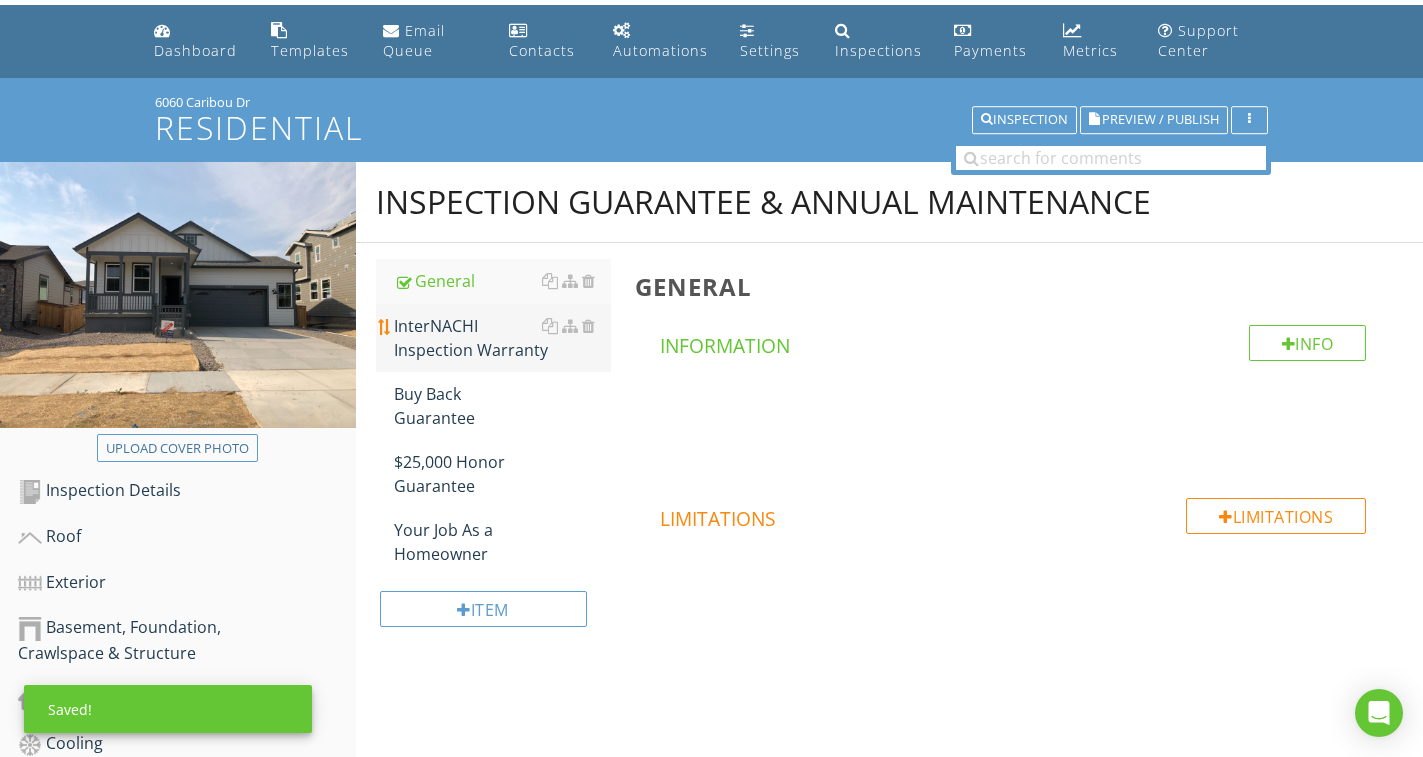 click on "InterNACHI Inspection Warranty" at bounding box center (502, 338) 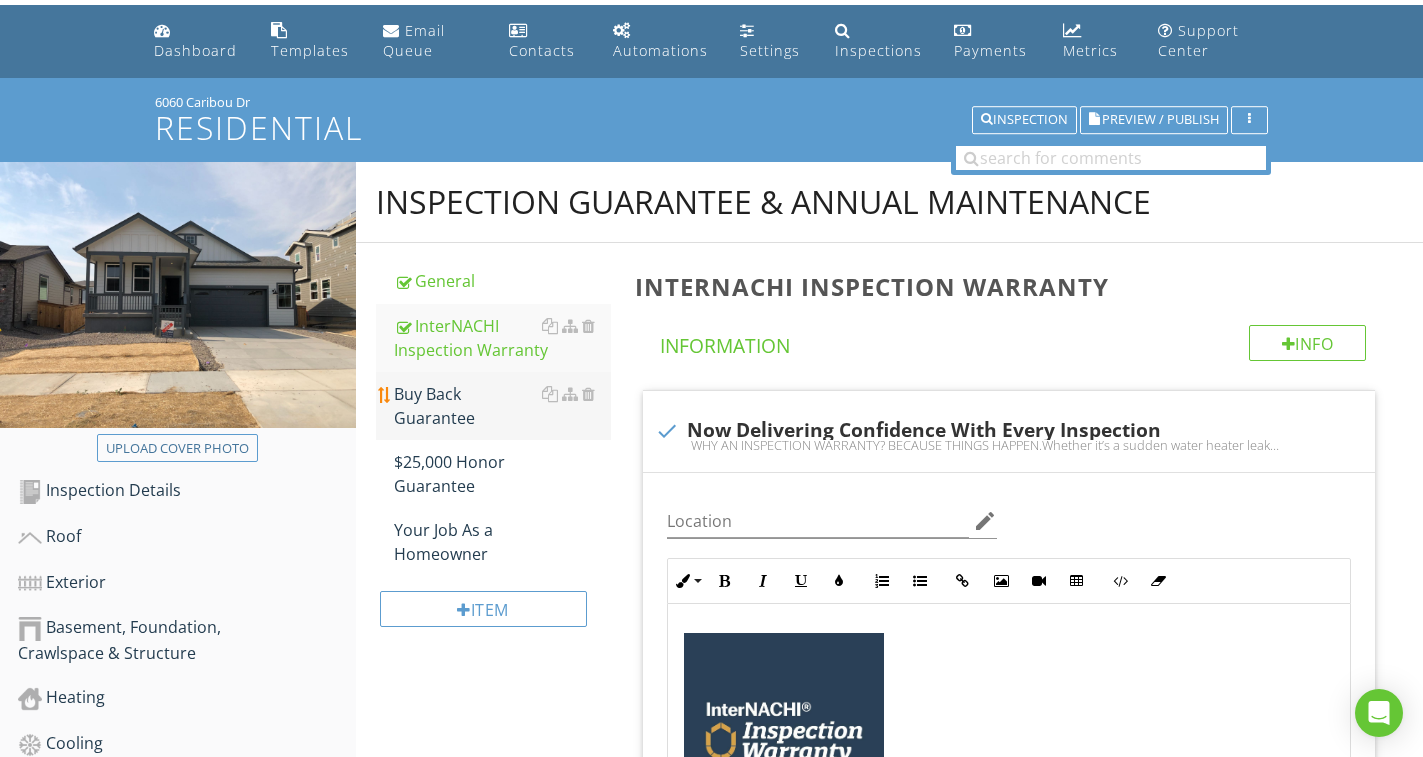 click on "Buy Back Guarantee" at bounding box center [502, 406] 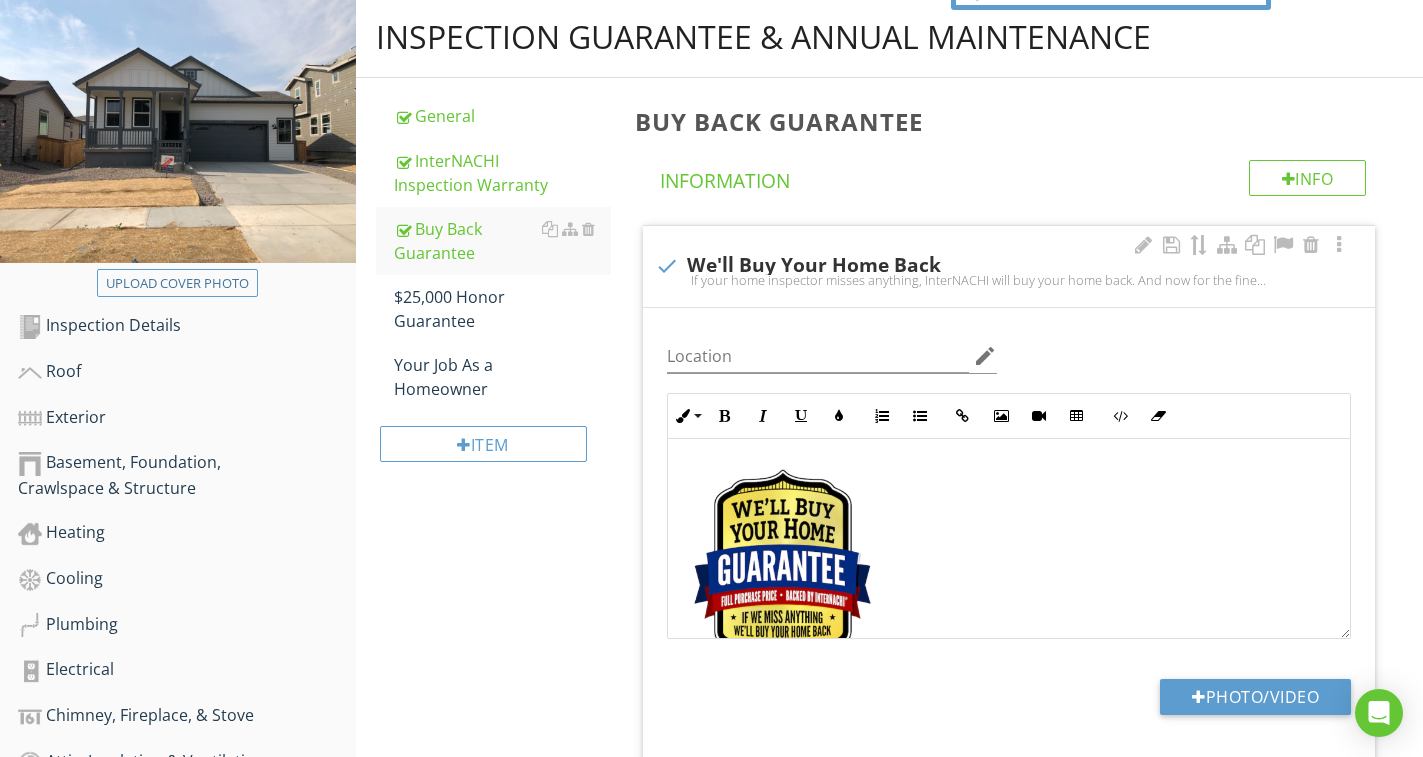 scroll, scrollTop: 259, scrollLeft: 0, axis: vertical 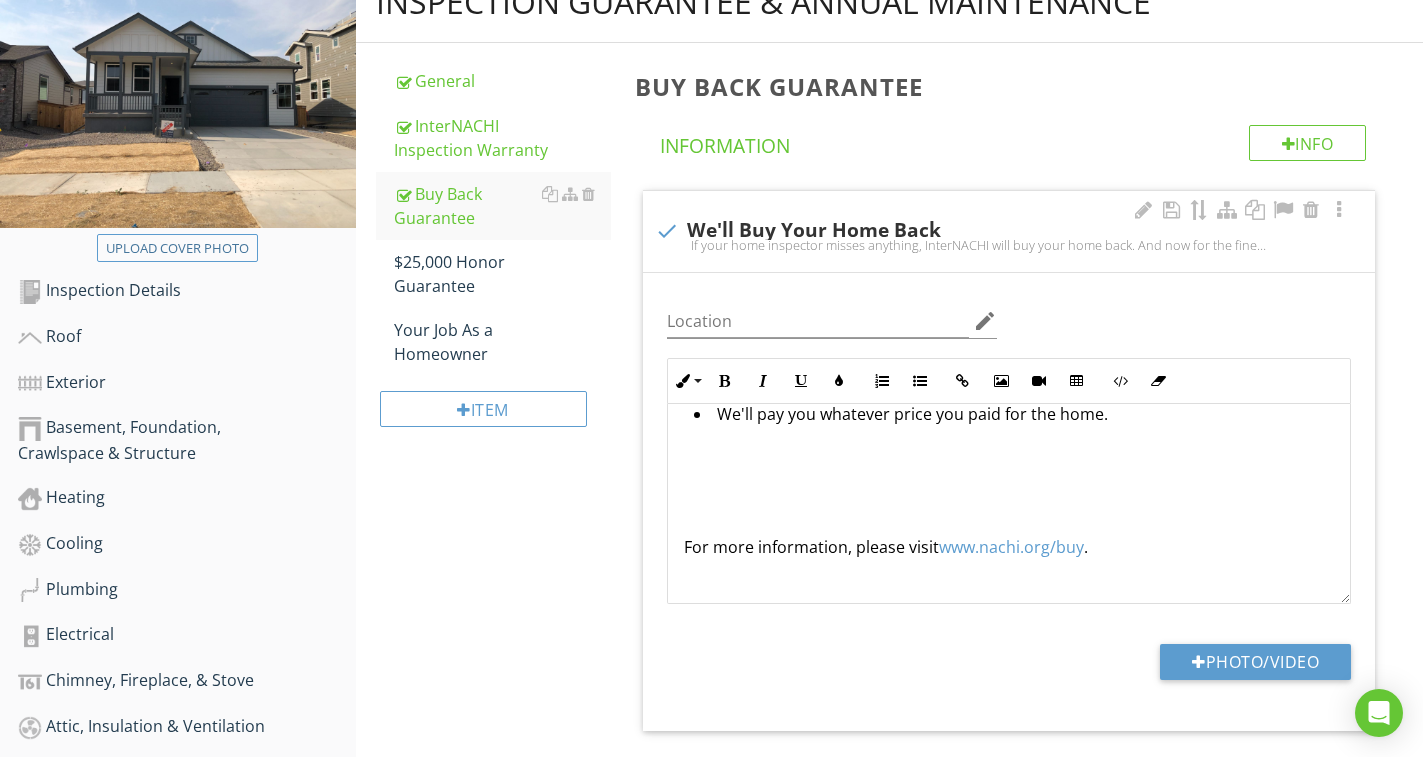 click at bounding box center [1009, 483] 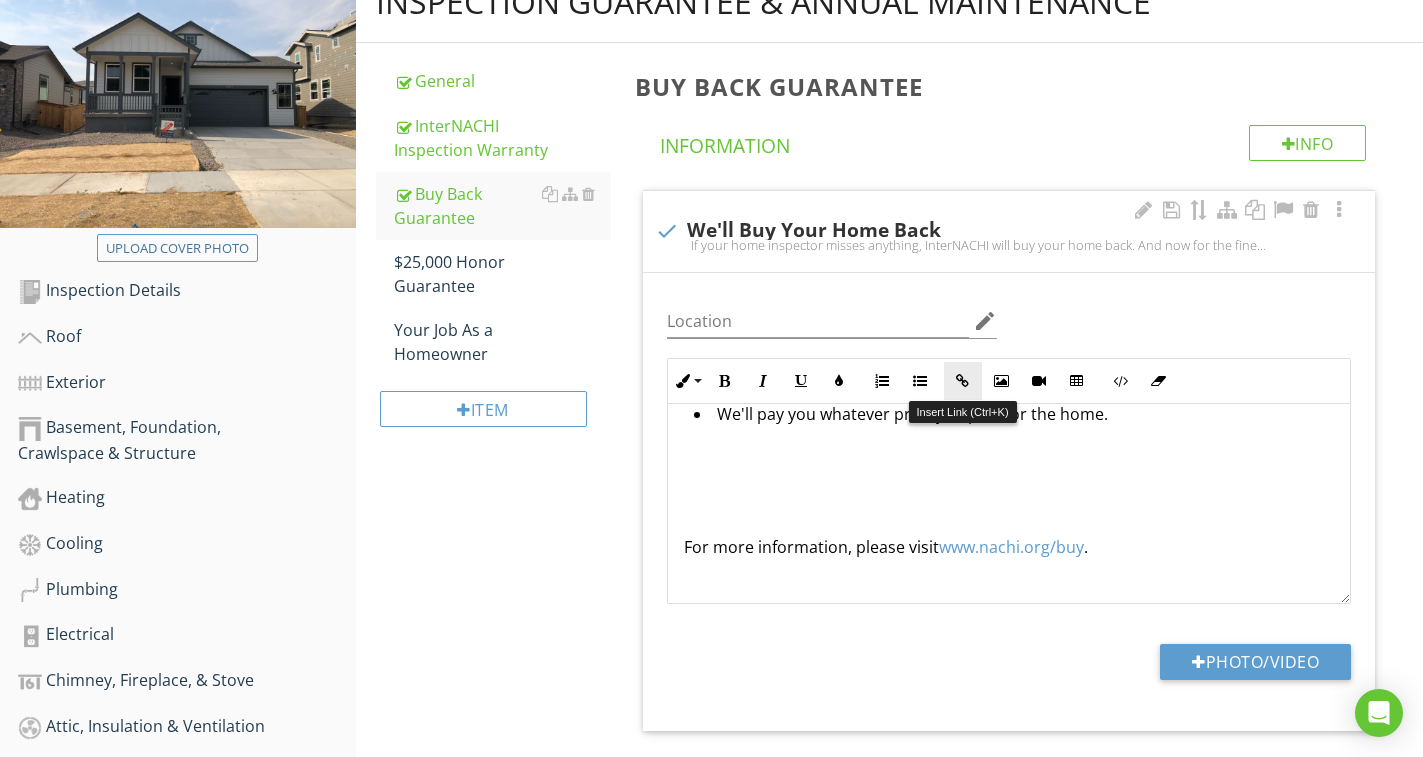 click at bounding box center [963, 381] 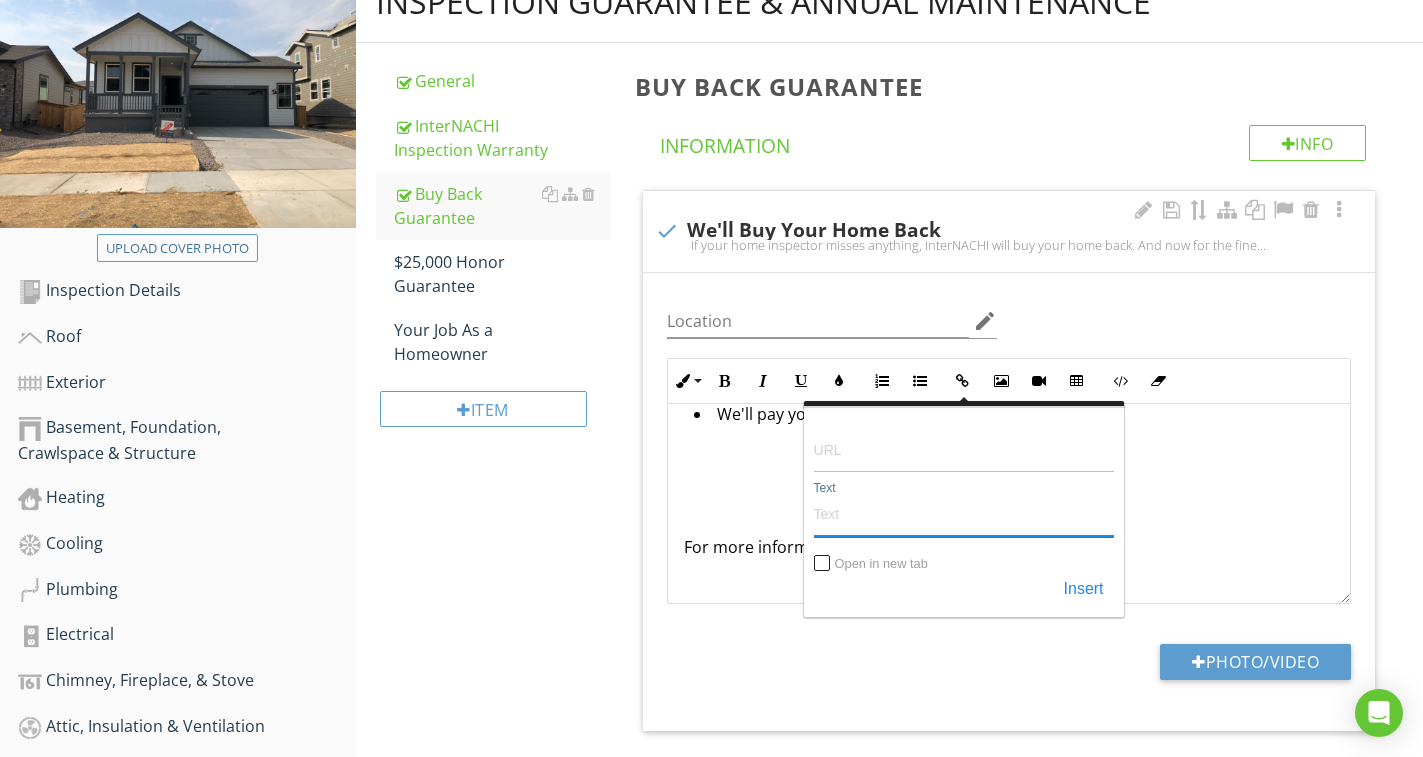 click on "Text" at bounding box center (964, 513) 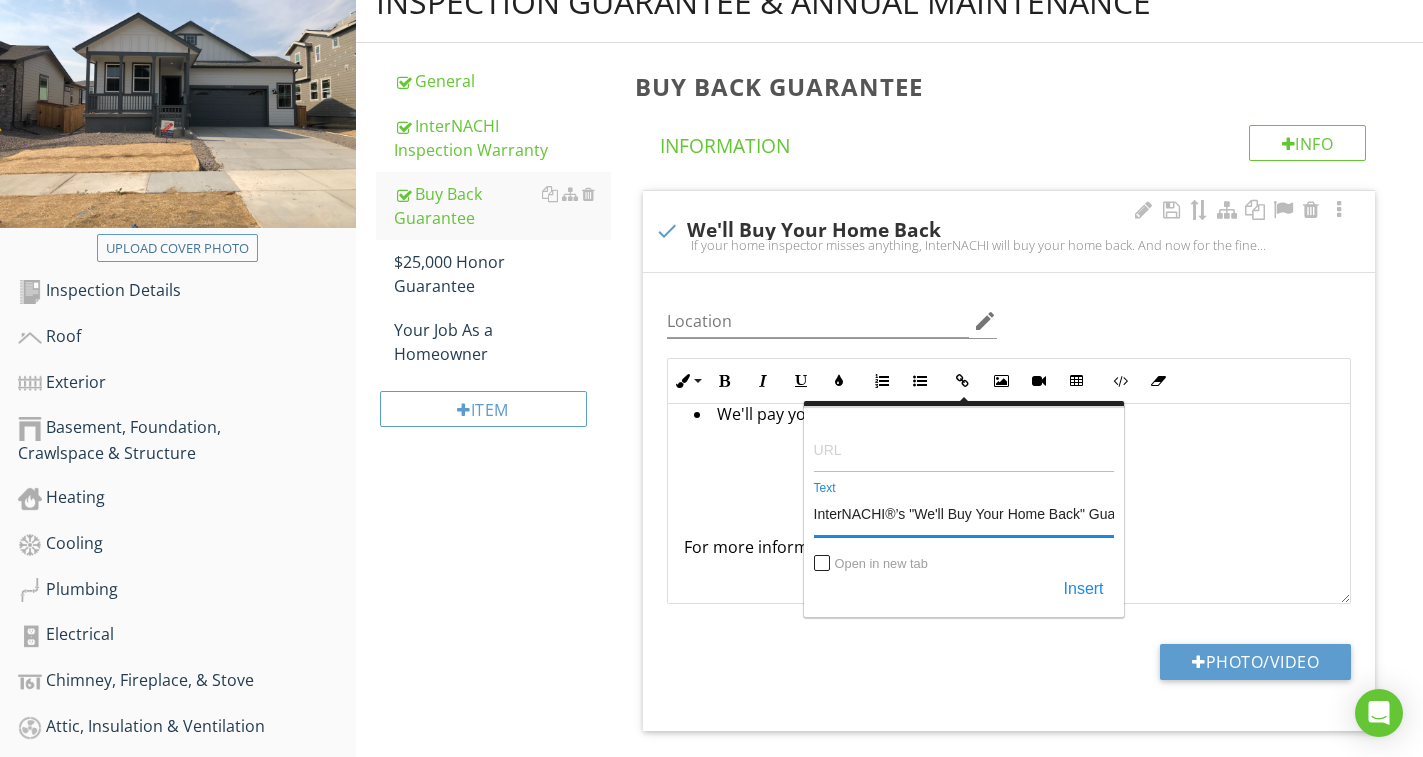 scroll, scrollTop: 0, scrollLeft: 311, axis: horizontal 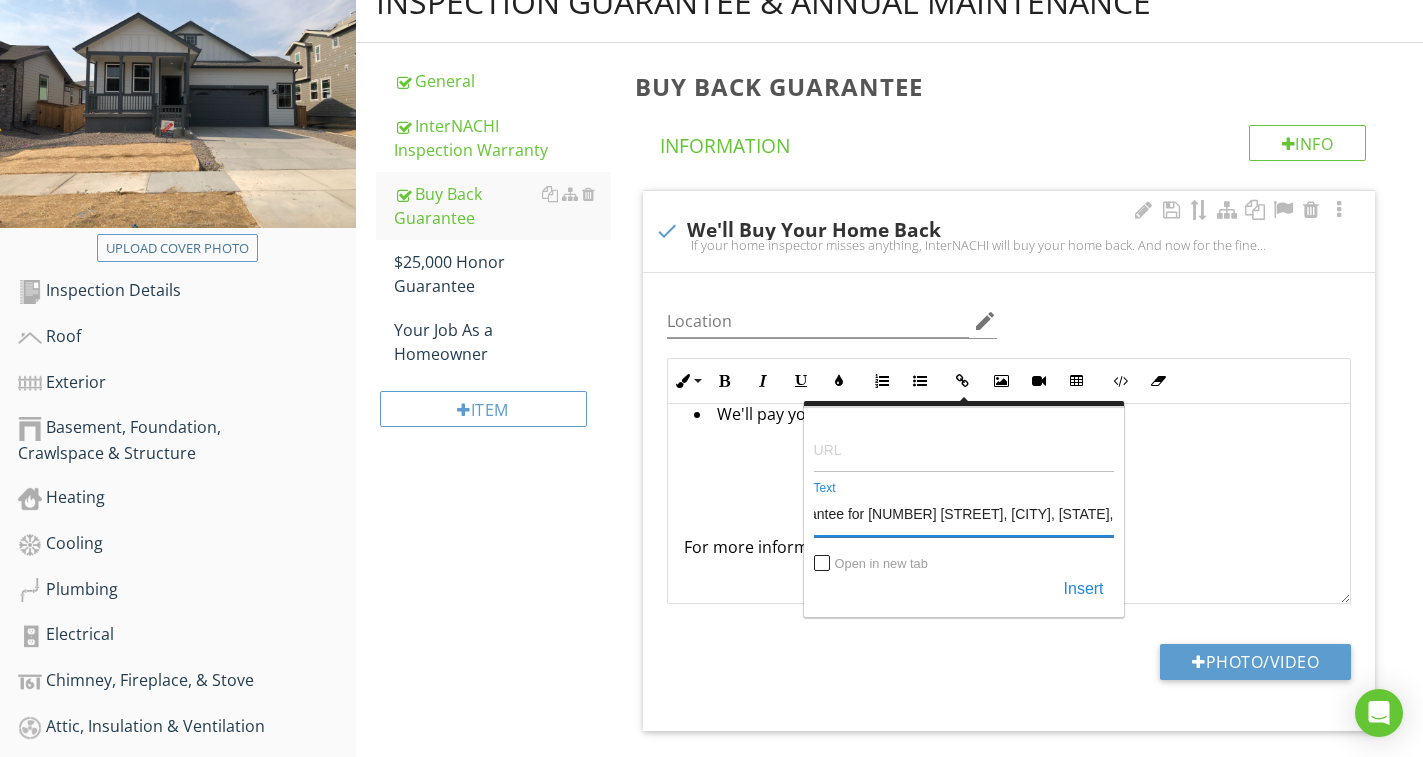 type on "InterNACHI®’s "We'll Buy Your Home Back" Guarantee for 6060 Caribou Drive, Brighton, CO, USA" 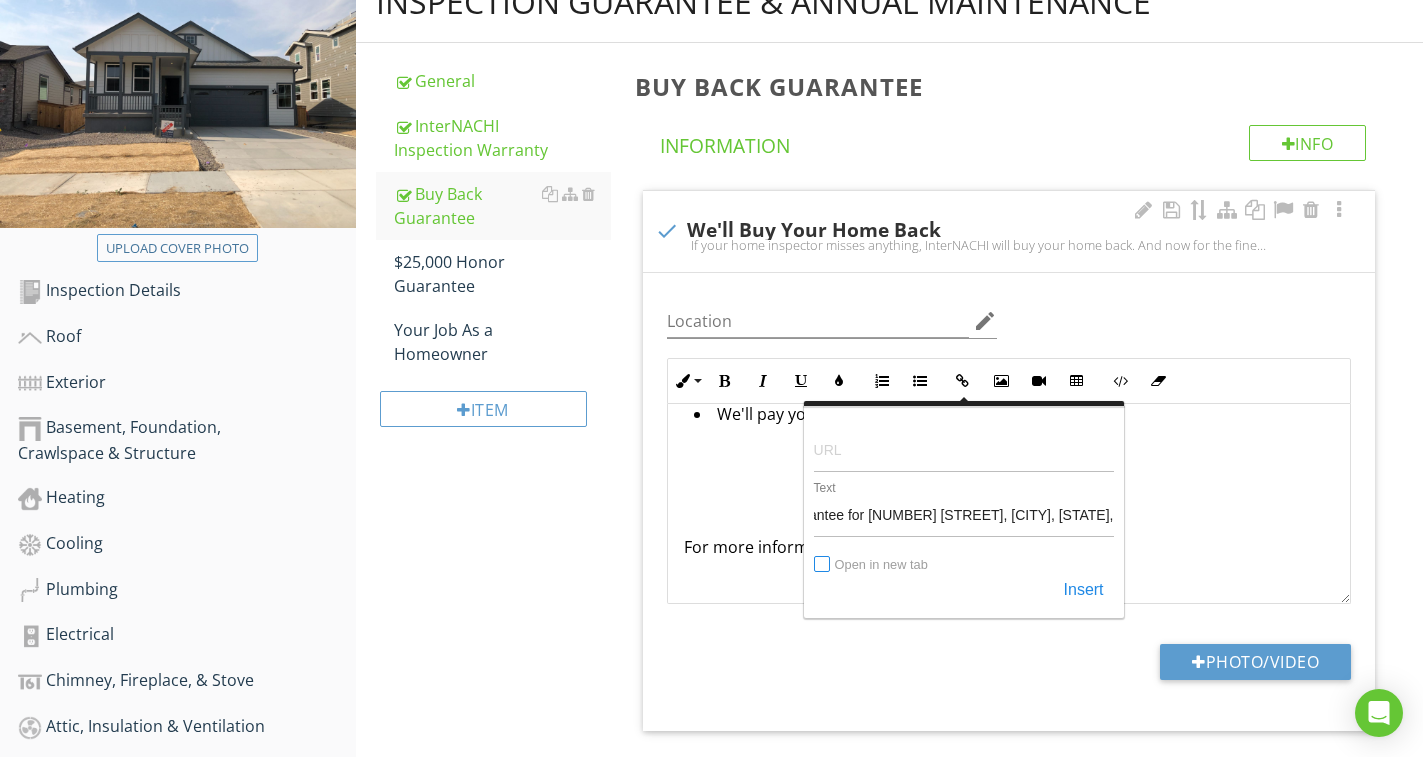 click on "Open in new tab" at bounding box center (823, 565) 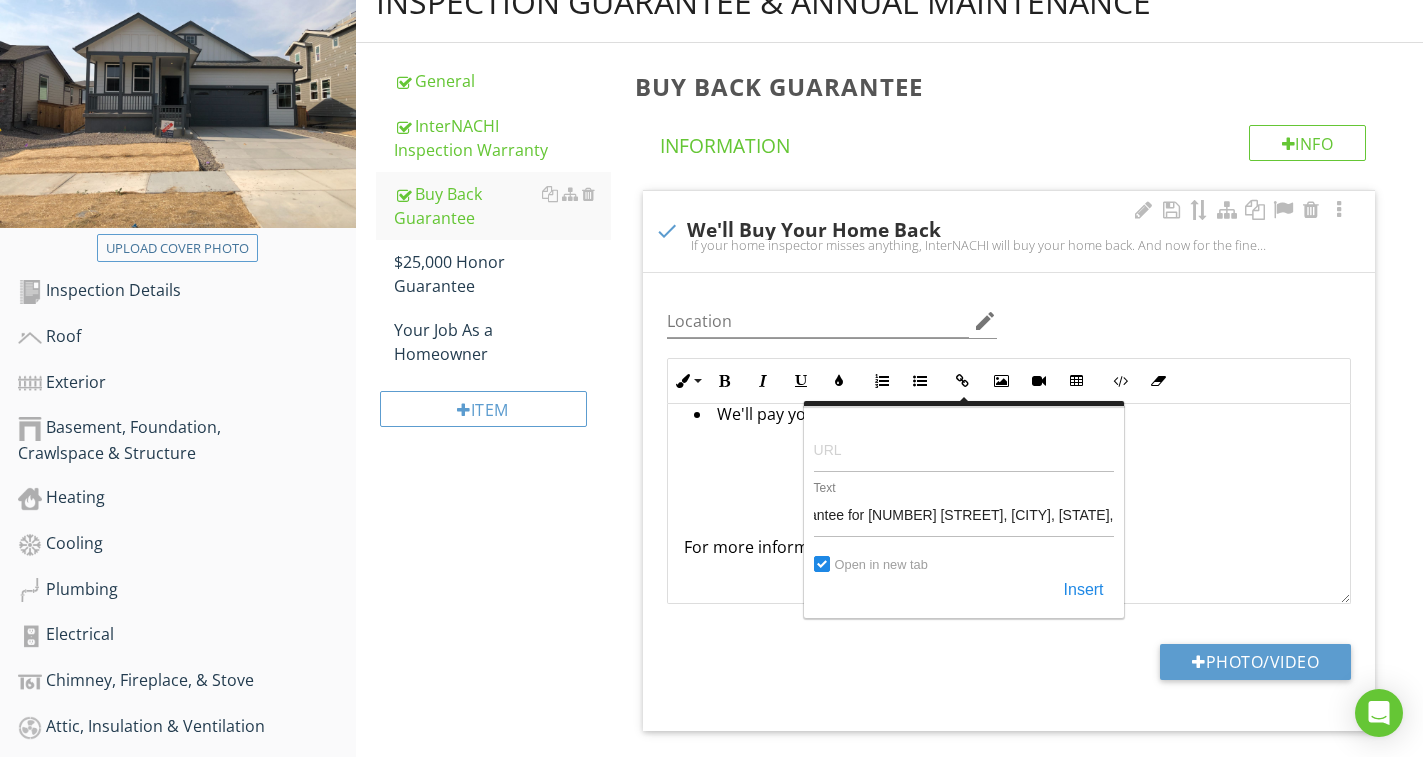scroll, scrollTop: 0, scrollLeft: 0, axis: both 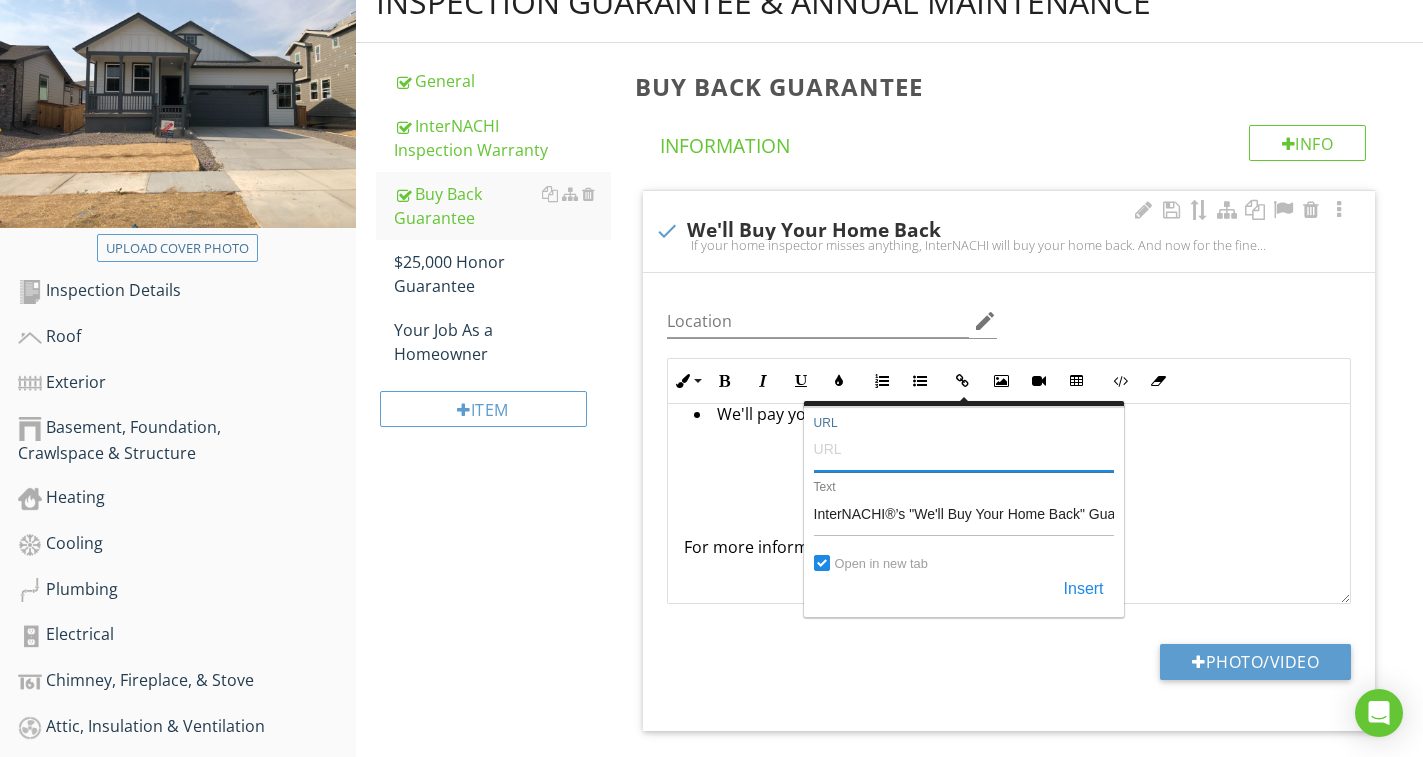 click on "URL" at bounding box center (964, 448) 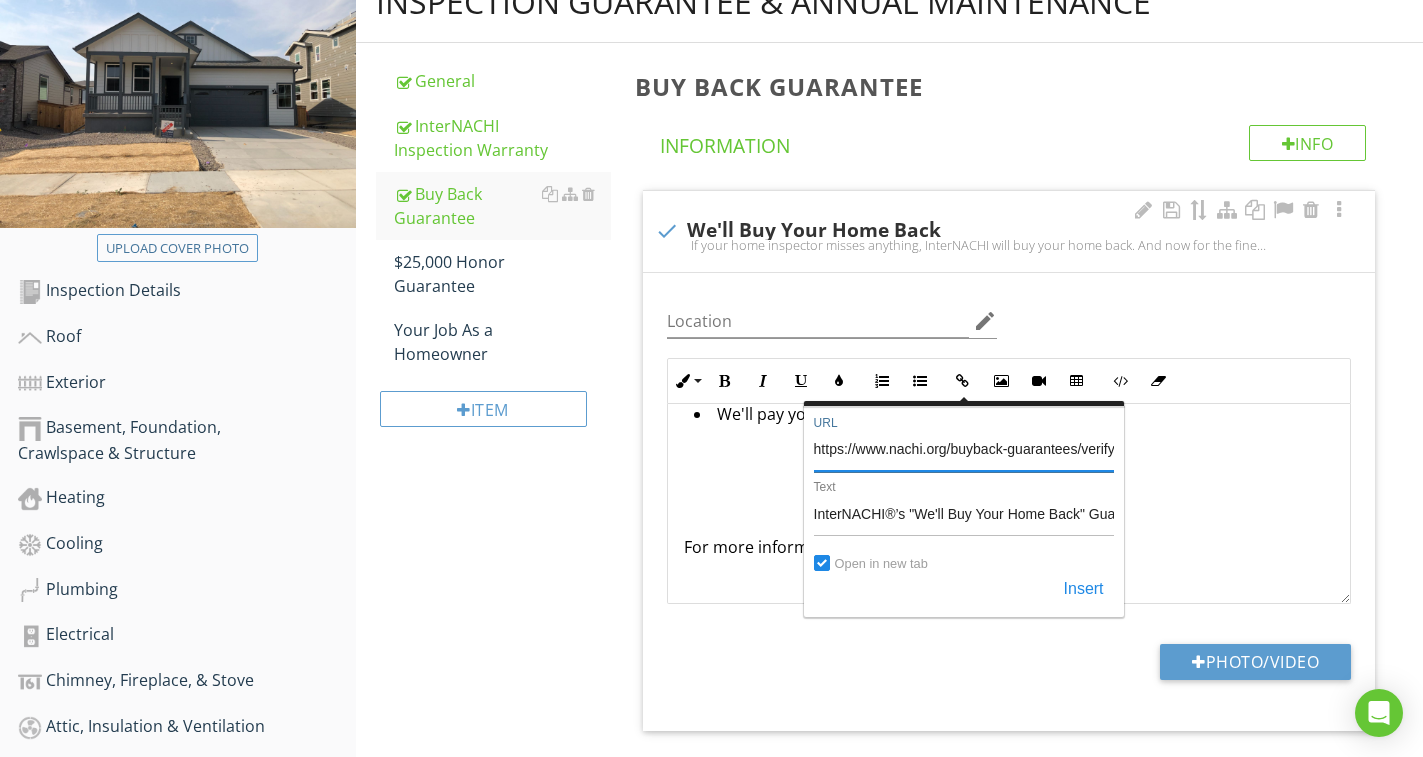 scroll, scrollTop: 0, scrollLeft: 154, axis: horizontal 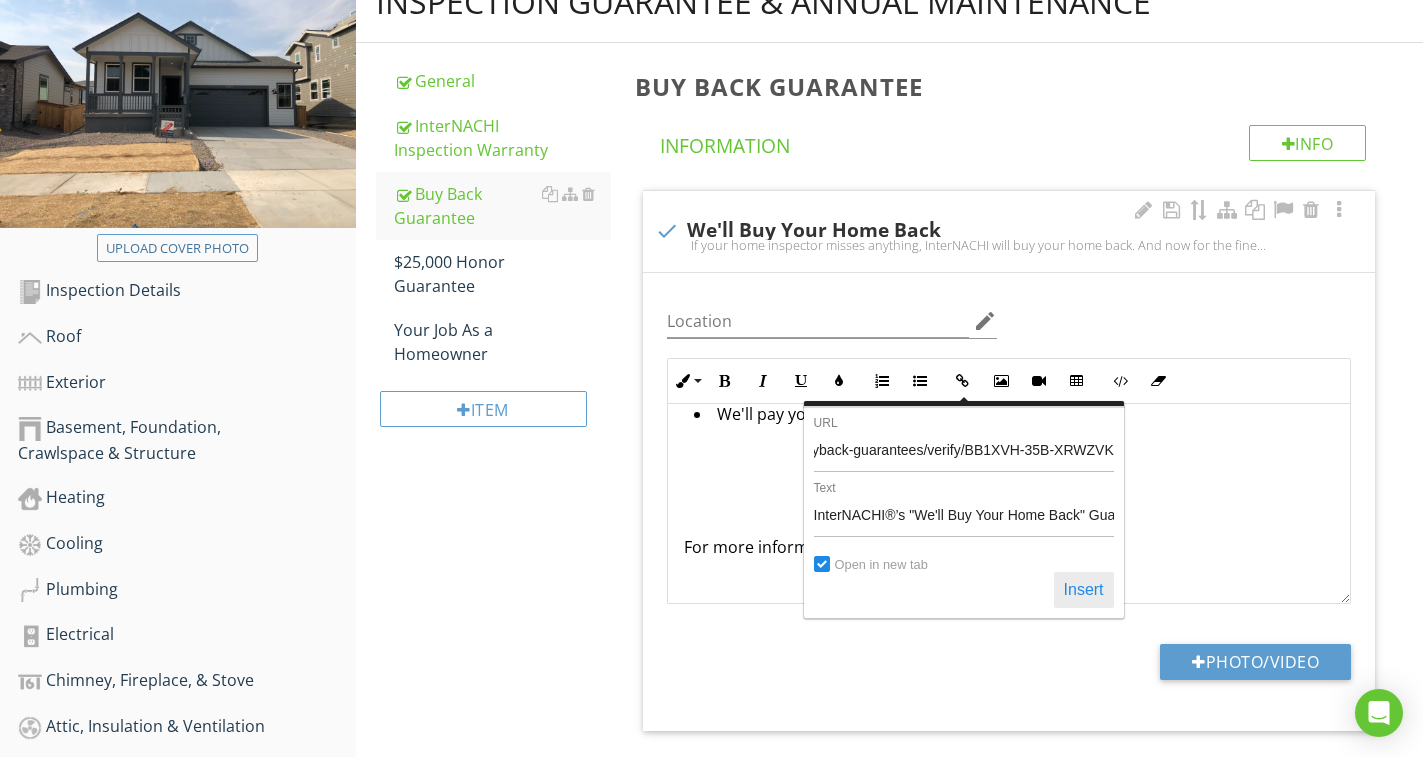 click on "Insert" at bounding box center (1084, 590) 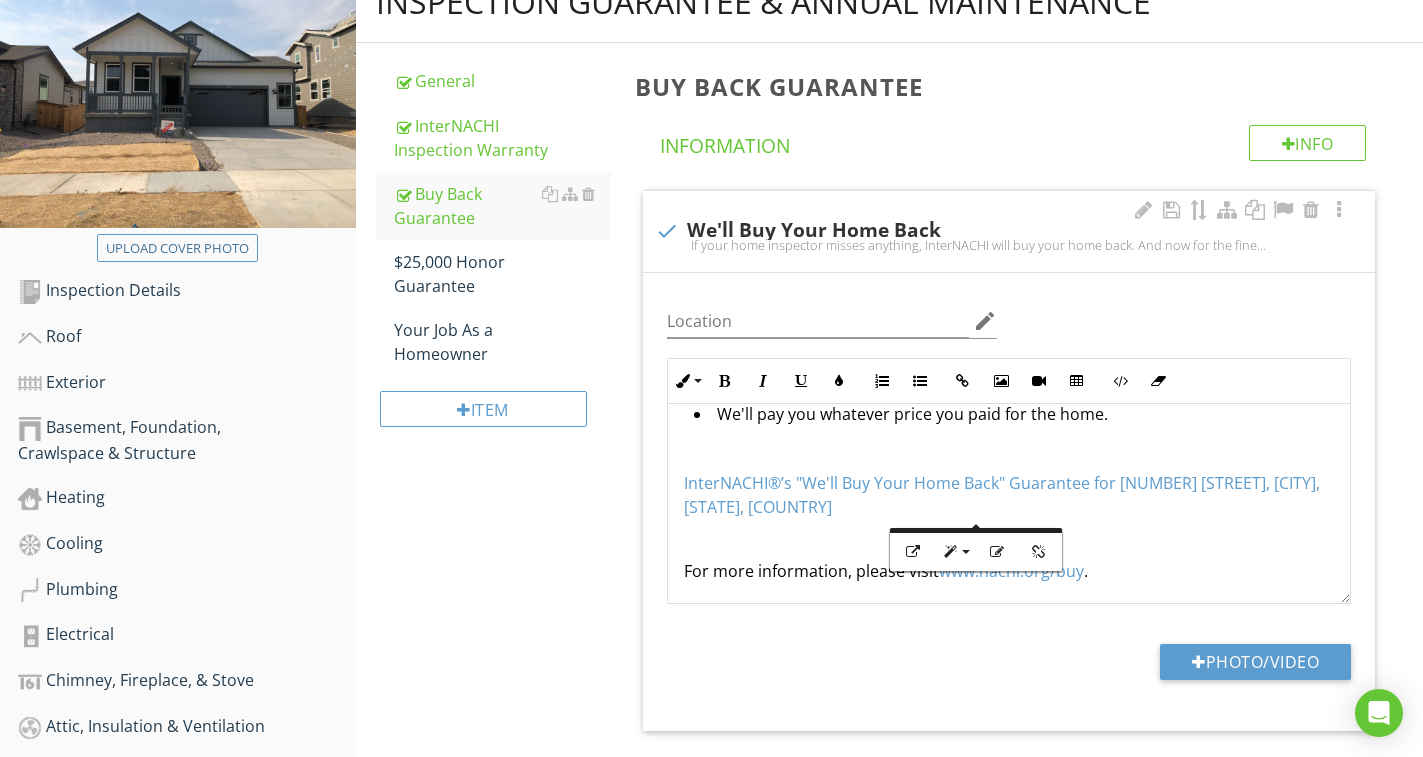 scroll, scrollTop: 0, scrollLeft: 0, axis: both 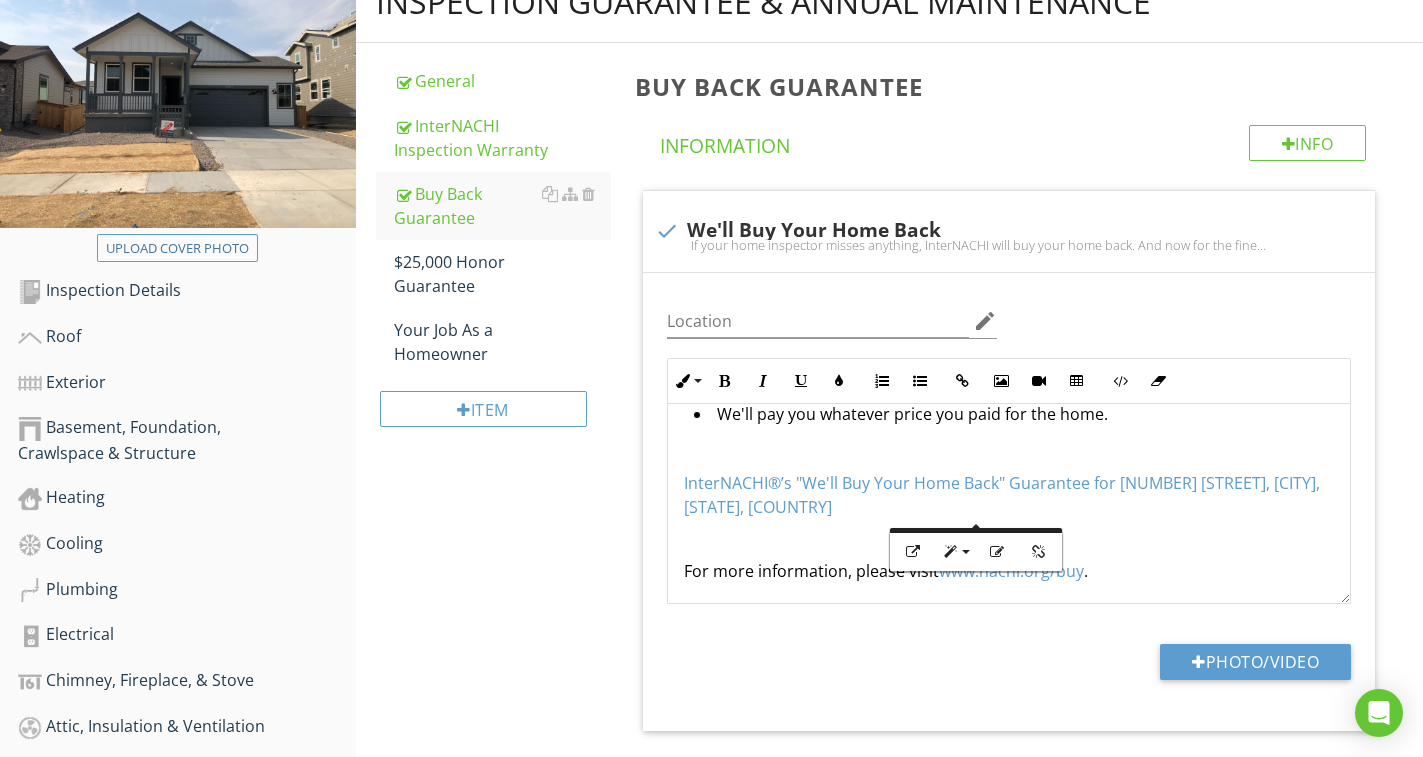 click on "Inspection Guarantee & Annual Maintenance
General
InterNACHI Inspection Warranty
Buy Back Guarantee
$25,000 Honor Guarantee
Your Job As a Homeowner
Item
Buy Back Guarantee
Info
Information                       check
We'll Buy Your Home Back
Location edit       Inline Style XLarge Large Normal Small Light Small/Light Bold Italic Underline Colors Ordered List Unordered List Insert Link Insert Image Insert Video Insert Table Code View Clear Formatting Back https://www.nachi.org/buyback-guarantees/verify/BB1XVH-35B-XRWZVK URL InterNACHI®’s "We'll Buy Your Home Back" Guarantee for 6060 Caribou Drive, Brighton, CO, USA Text Open in new tab Insert ​ ​​​ ." at bounding box center (889, 462) 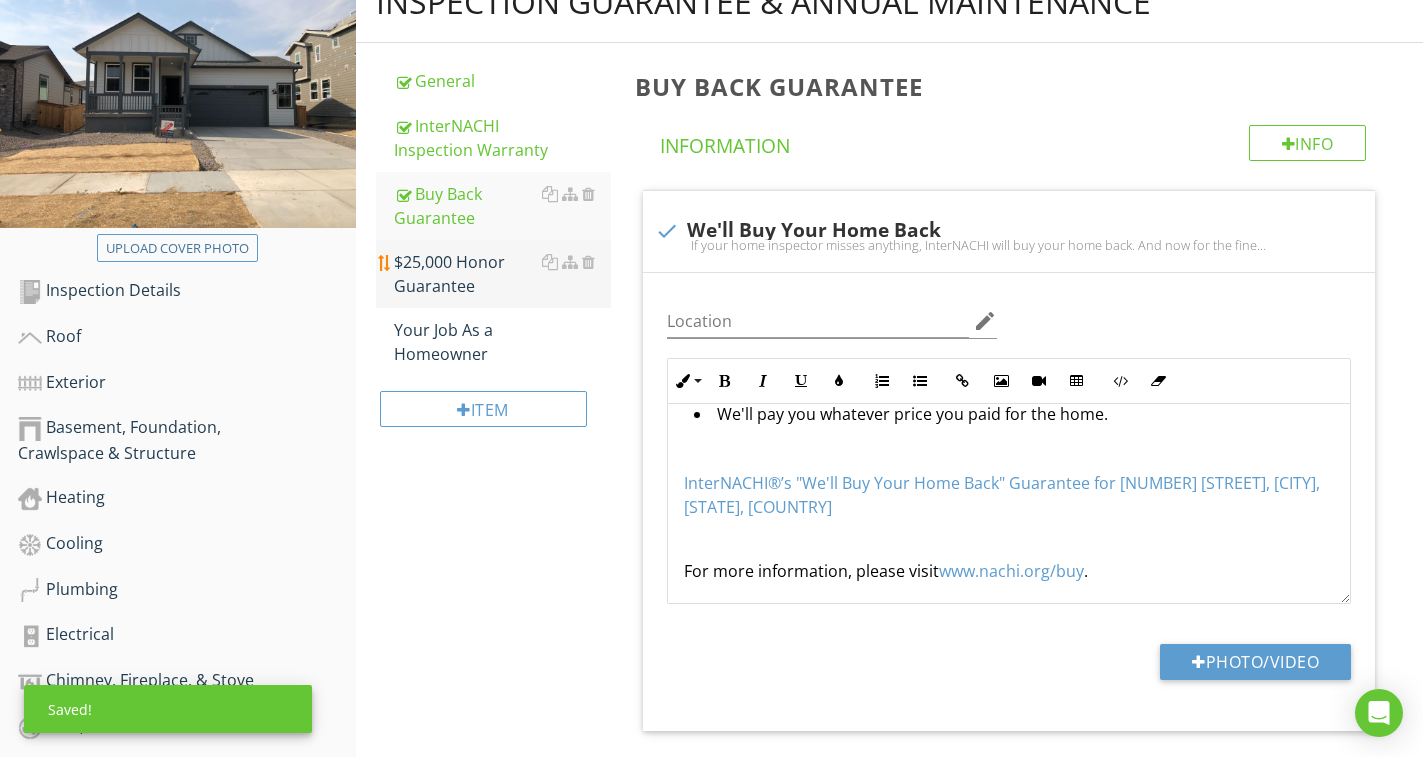 click on "$25,000 Honor Guarantee" at bounding box center [502, 274] 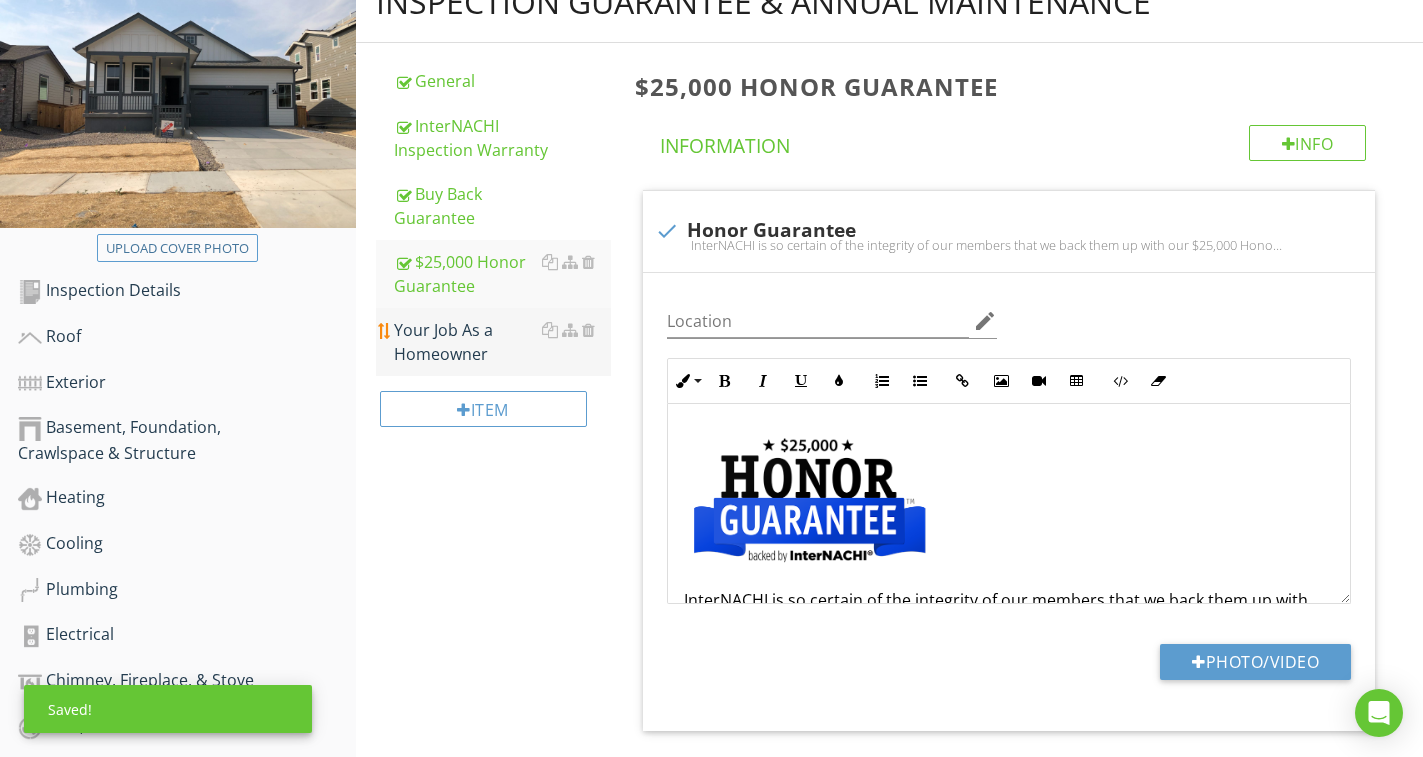 click on "Your Job As a Homeowner" at bounding box center (502, 342) 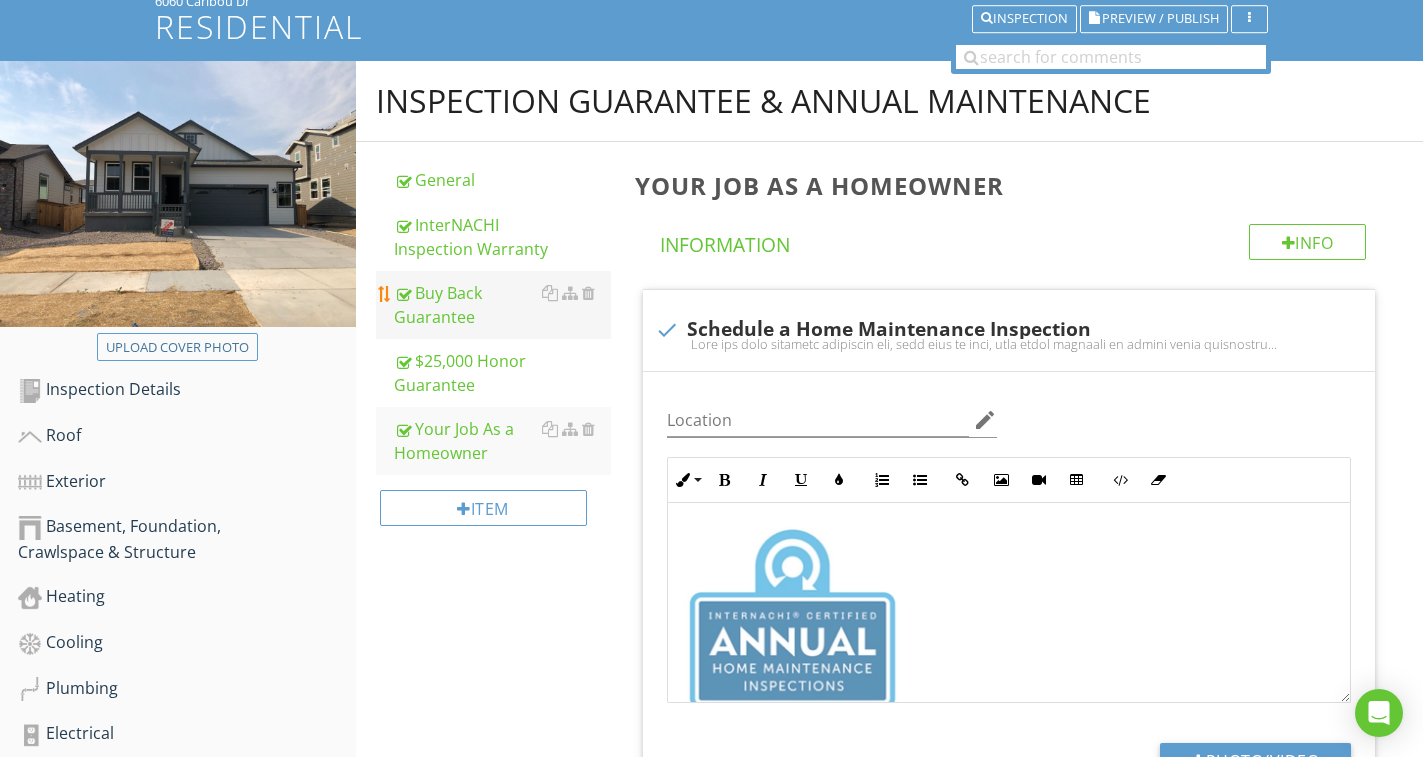 scroll, scrollTop: 59, scrollLeft: 0, axis: vertical 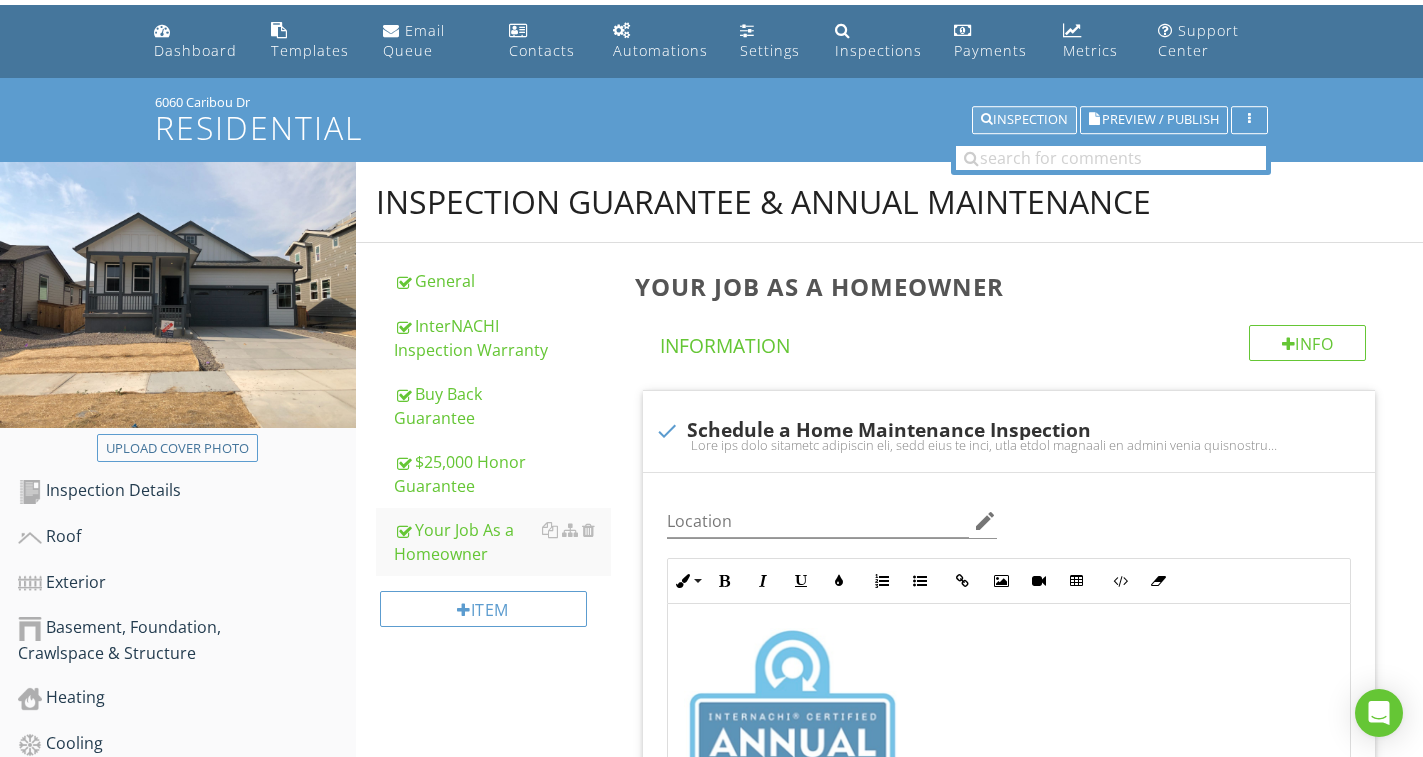 click on "Inspection" at bounding box center (1024, 120) 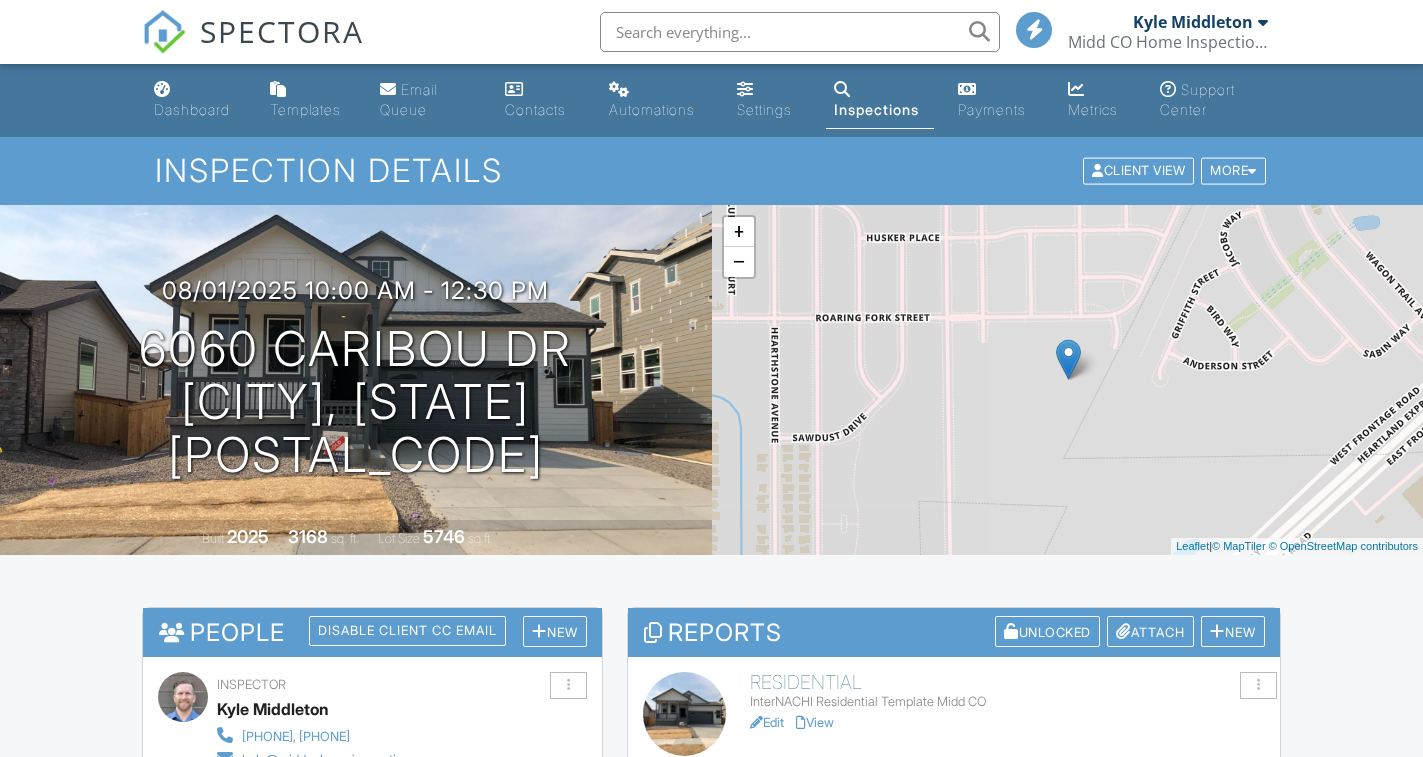 scroll, scrollTop: 0, scrollLeft: 0, axis: both 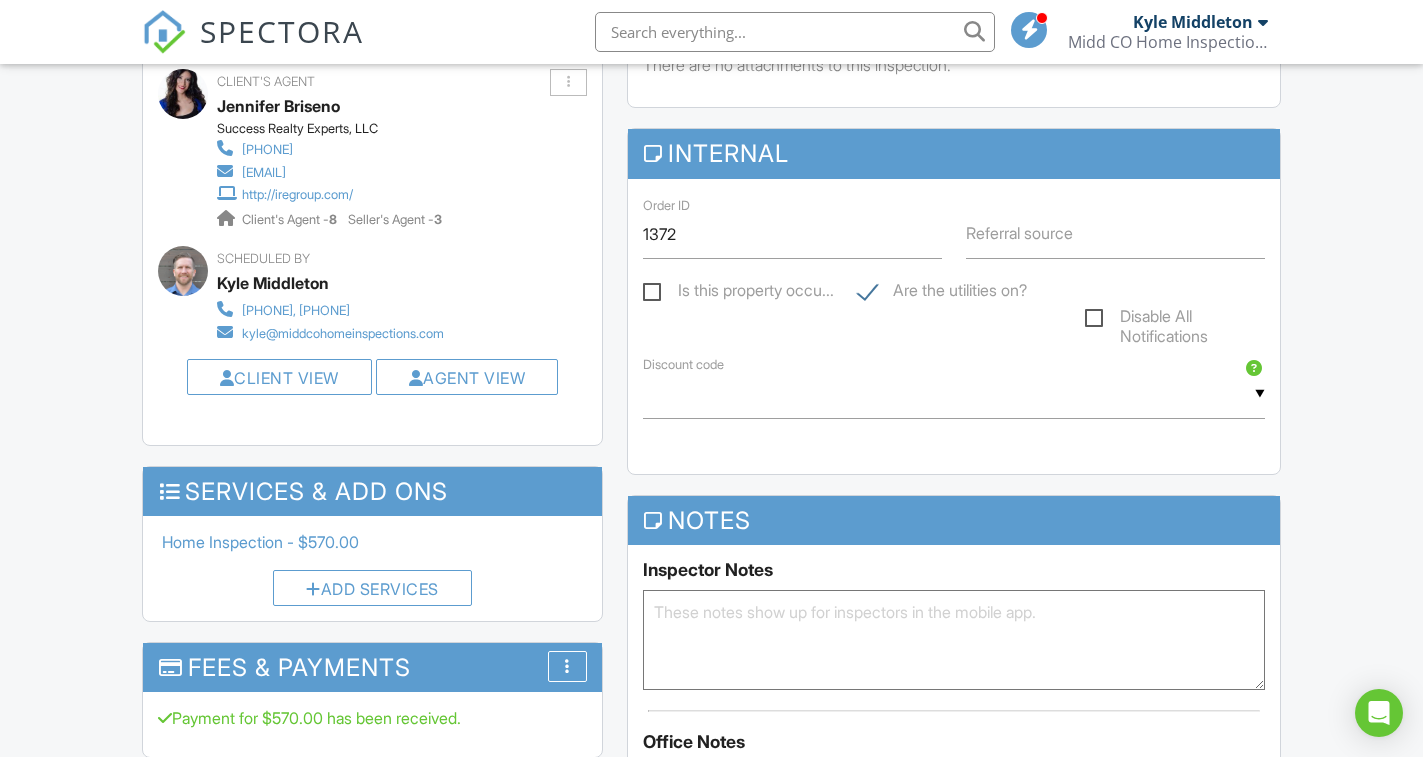 click on "Dashboard
Templates
Email Queue
Contacts
Automations
Settings
Inspections
Payments
Metrics
Support Center
Inspection Details
Client View
More
Property Details
Reschedule
Reorder / Copy
Share
Cancel
Delete
Print Order
Convert to V10
View Change Log
[DATE] [TIME]
- [TIME]
[NUMBER] [STREET]
[CITY], [STATE] [POSTAL_CODE]
Built
[YEAR]
[NUMBER]
sq. ft.
Lot Size
[NUMBER]
sq.ft.
+ − Leaflet  |  © MapTiler   © OpenStreetMap contributors
All emails and texts are disabled for this inspection!
Turn on emails and texts
Turn on and Requeue Notifications
Reports
Unlocked
Attach
New
Residential
InterNACHI Residential Template Midd CO
Edit" at bounding box center (711, 639) 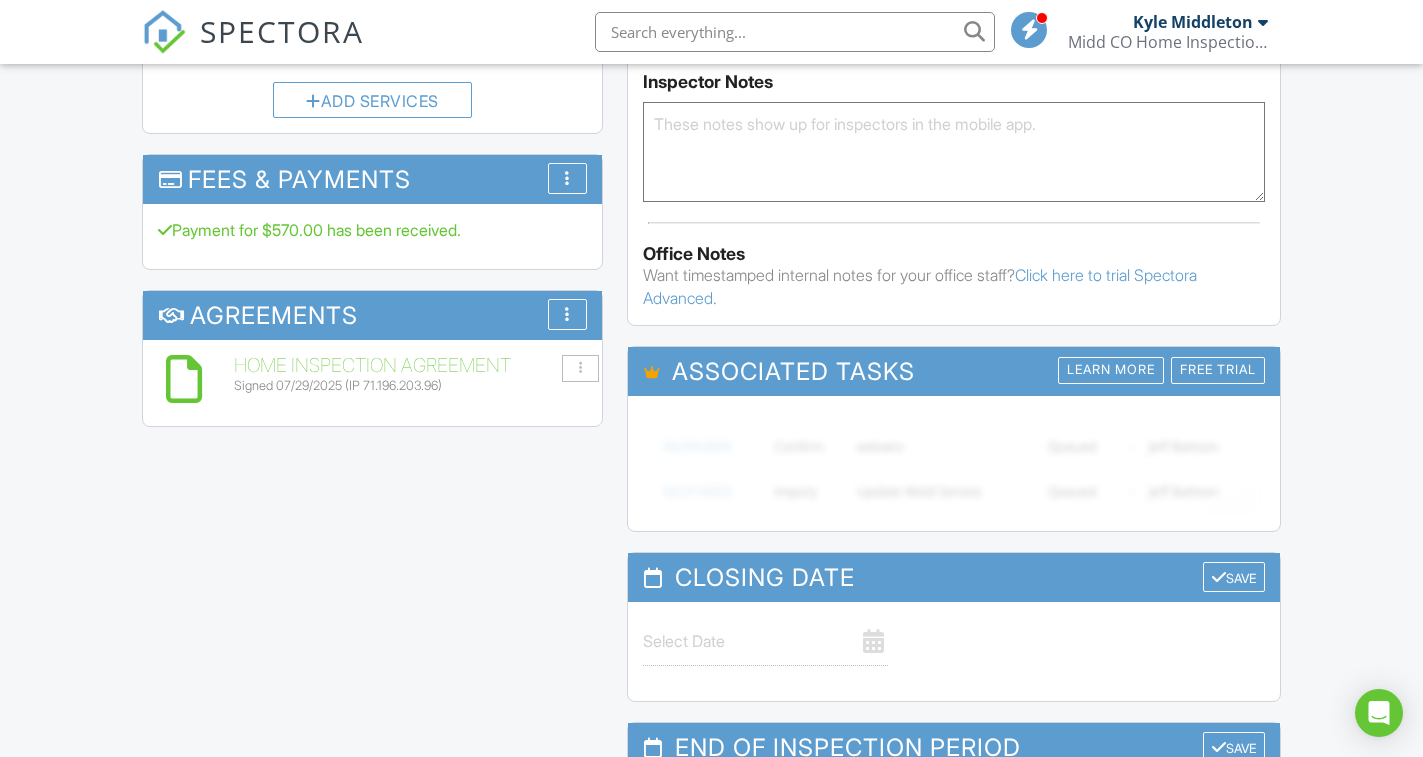 scroll, scrollTop: 1420, scrollLeft: 0, axis: vertical 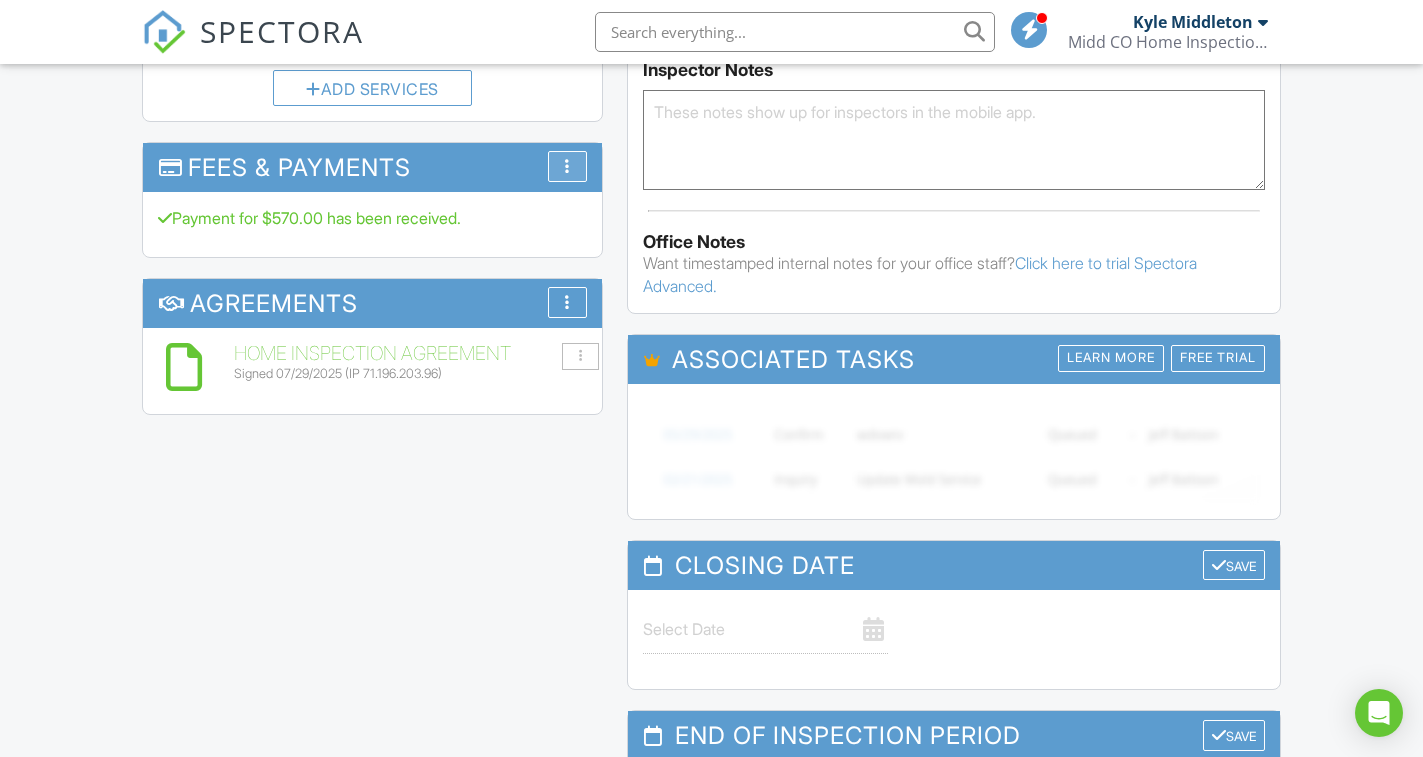 click on "More" at bounding box center [567, 166] 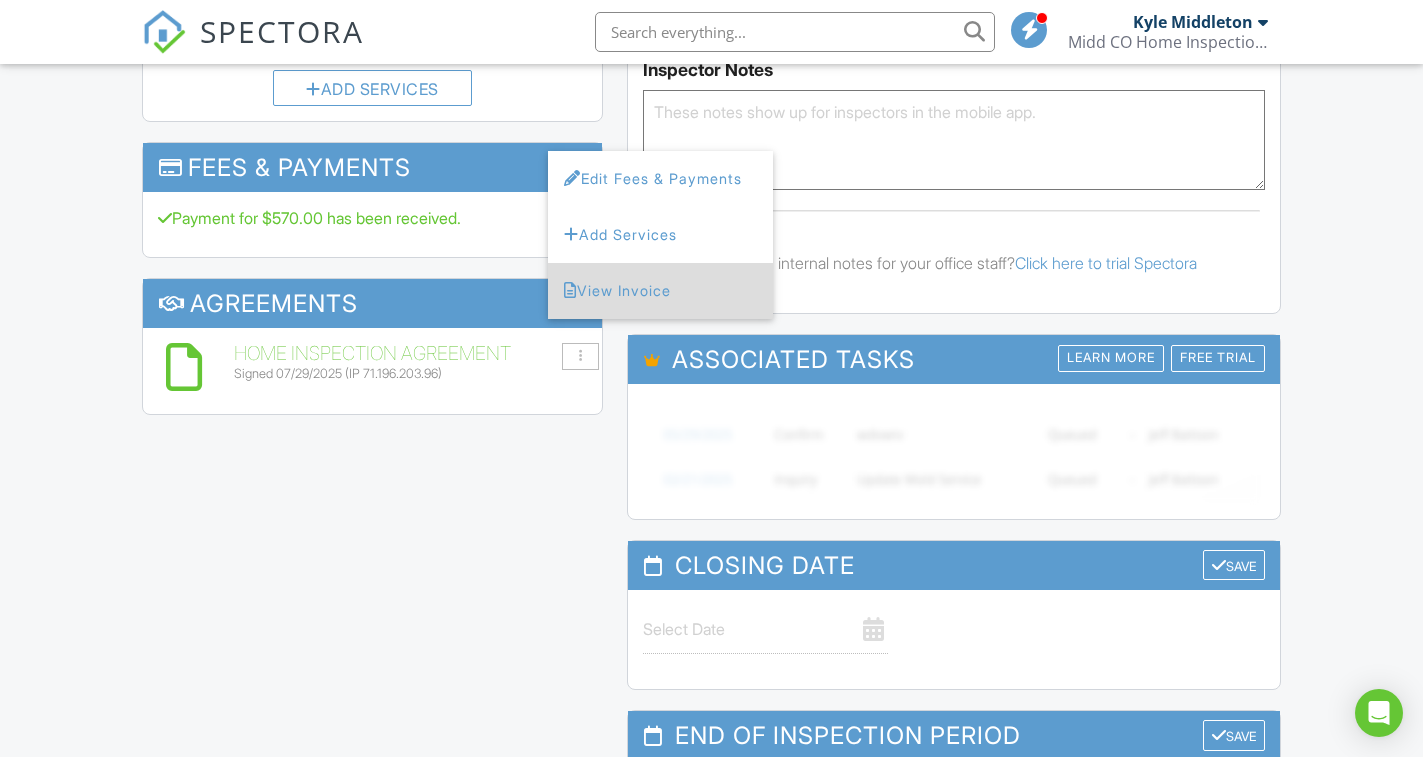 click on "View Invoice" at bounding box center (660, 291) 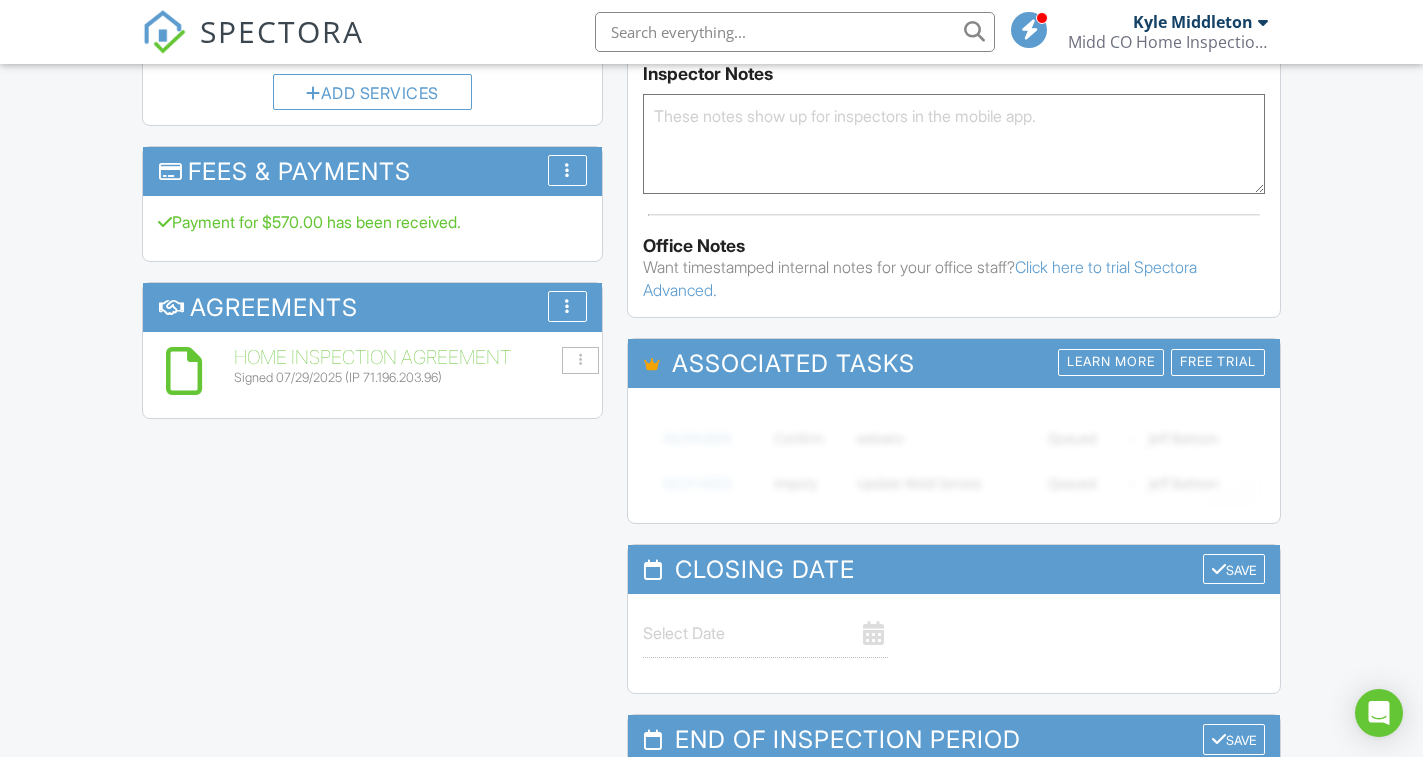 scroll, scrollTop: 1408, scrollLeft: 0, axis: vertical 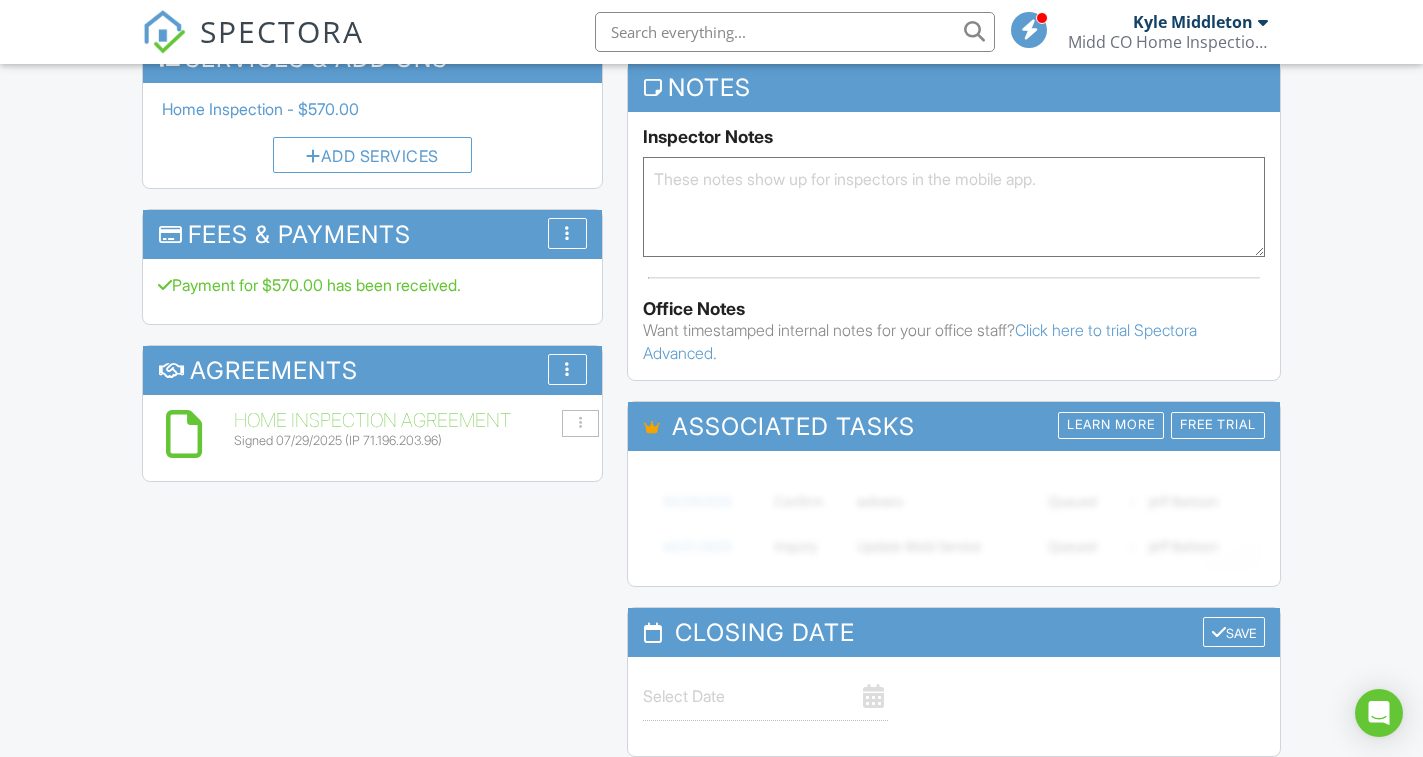 click on "All emails and texts are disabled for this inspection!
All emails and texts have been disabled for this inspection. This may have happened due to someone manually disabling them or this inspection being unconfirmed when it was scheduled. To re-enable emails and texts for this inspection, click the button below.
Turn on emails and texts
Turn on and Requeue Notifications
Reports
Unlocked
Attach
New
Residential
InterNACHI Residential Template Midd CO
Edit
View
Quick Publish
Copy
Delete
Publish All
Checking report completion
Publish report?
This will make this report available to your client and/or agent. It will not send out a notification.
To send an email, use 'Publish All' below or jump into the report and use the 'Publish' button there.
Cancel
Publish
Share archived report
To" at bounding box center (711, 101) 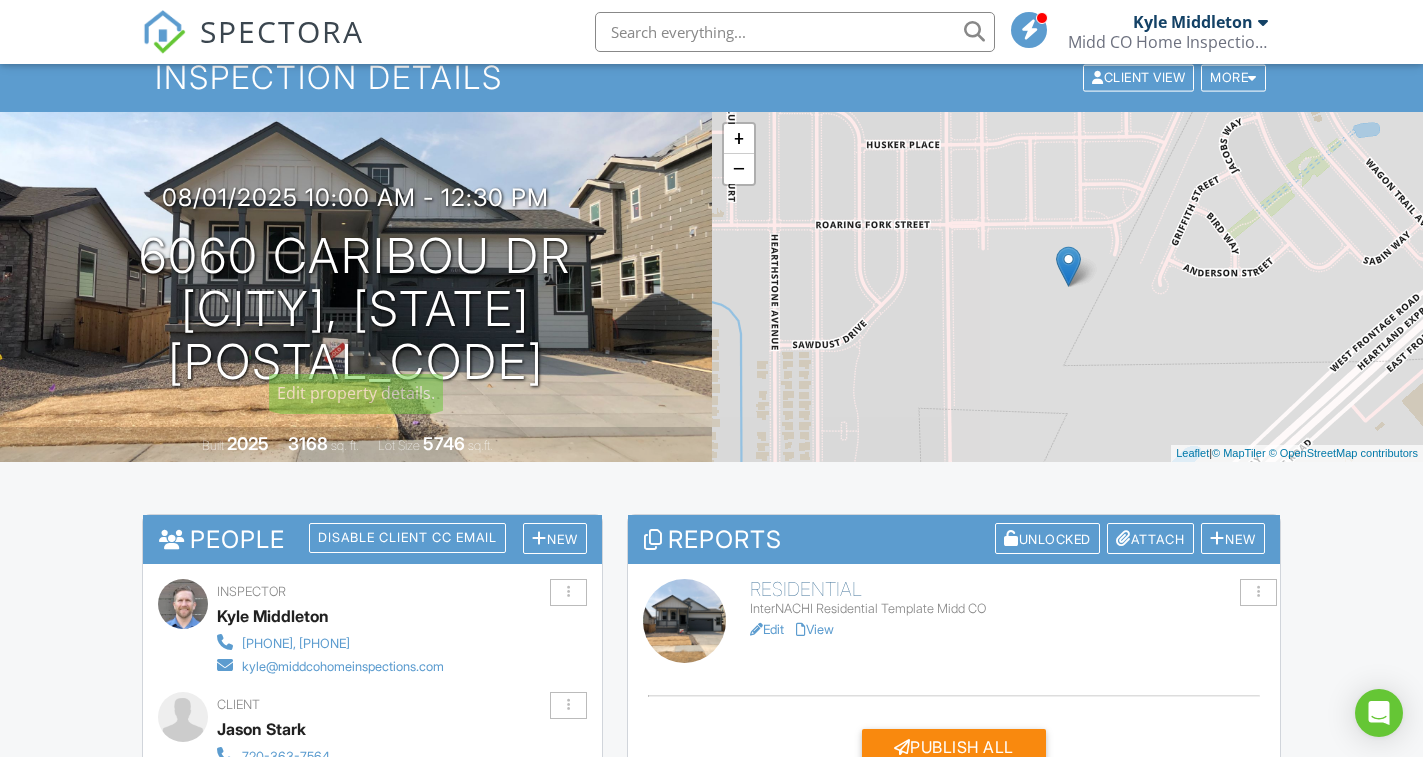 scroll, scrollTop: 53, scrollLeft: 0, axis: vertical 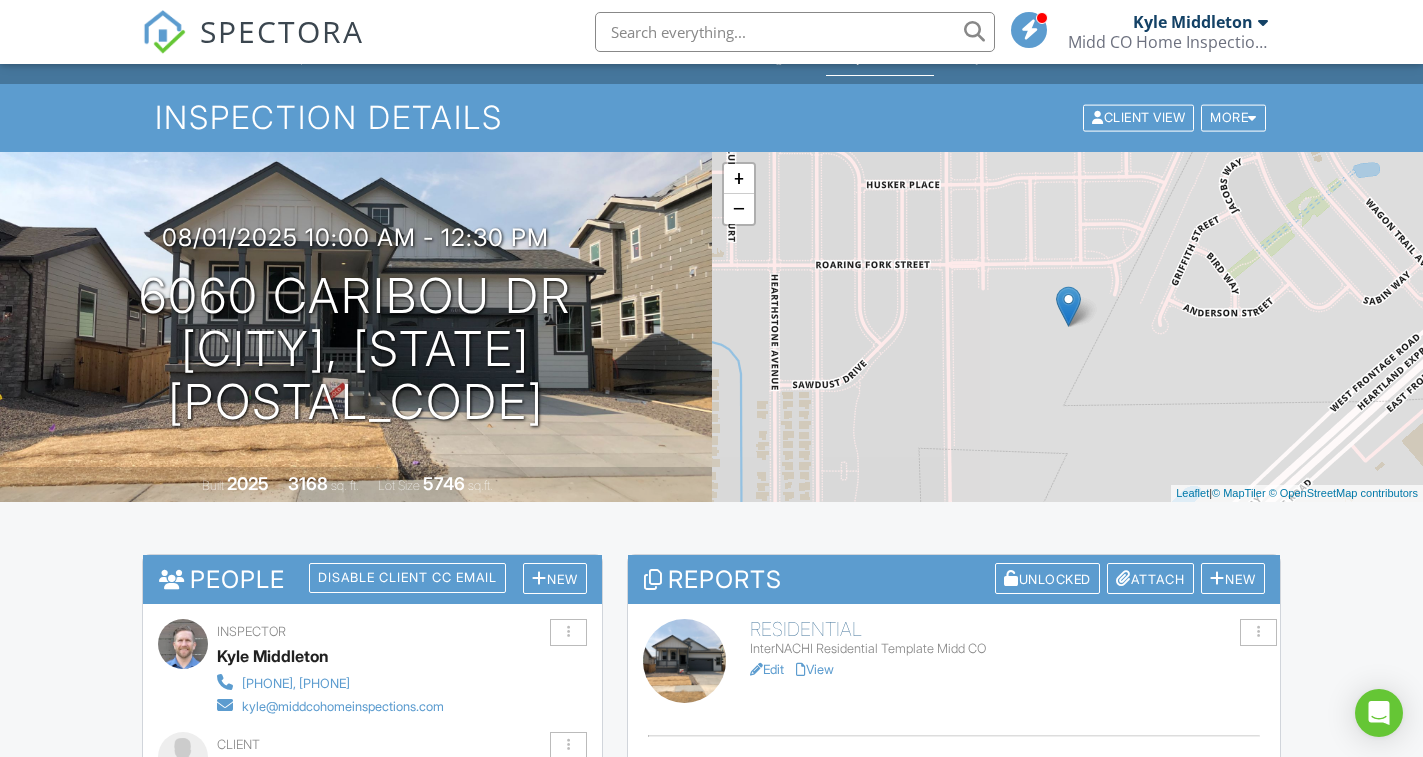 click at bounding box center [164, 32] 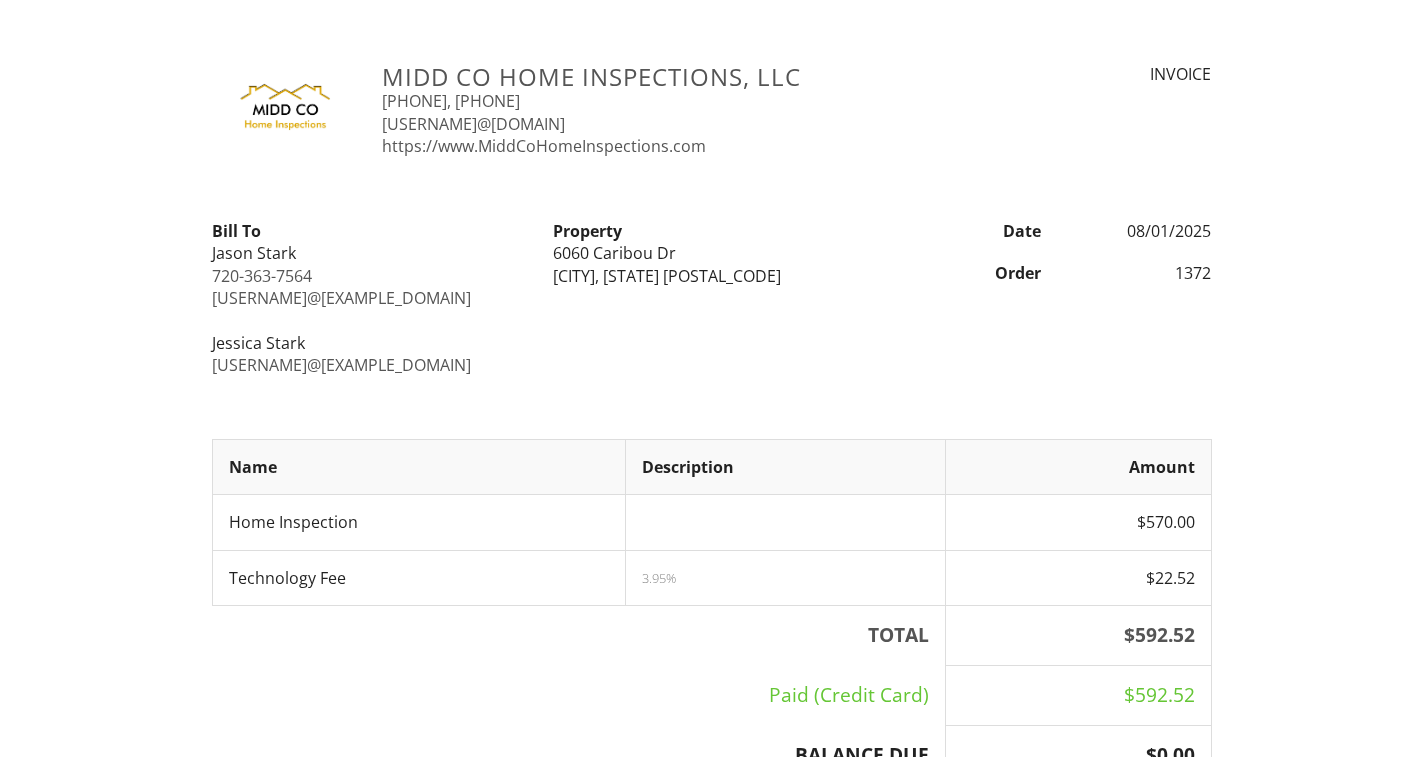 scroll, scrollTop: 0, scrollLeft: 0, axis: both 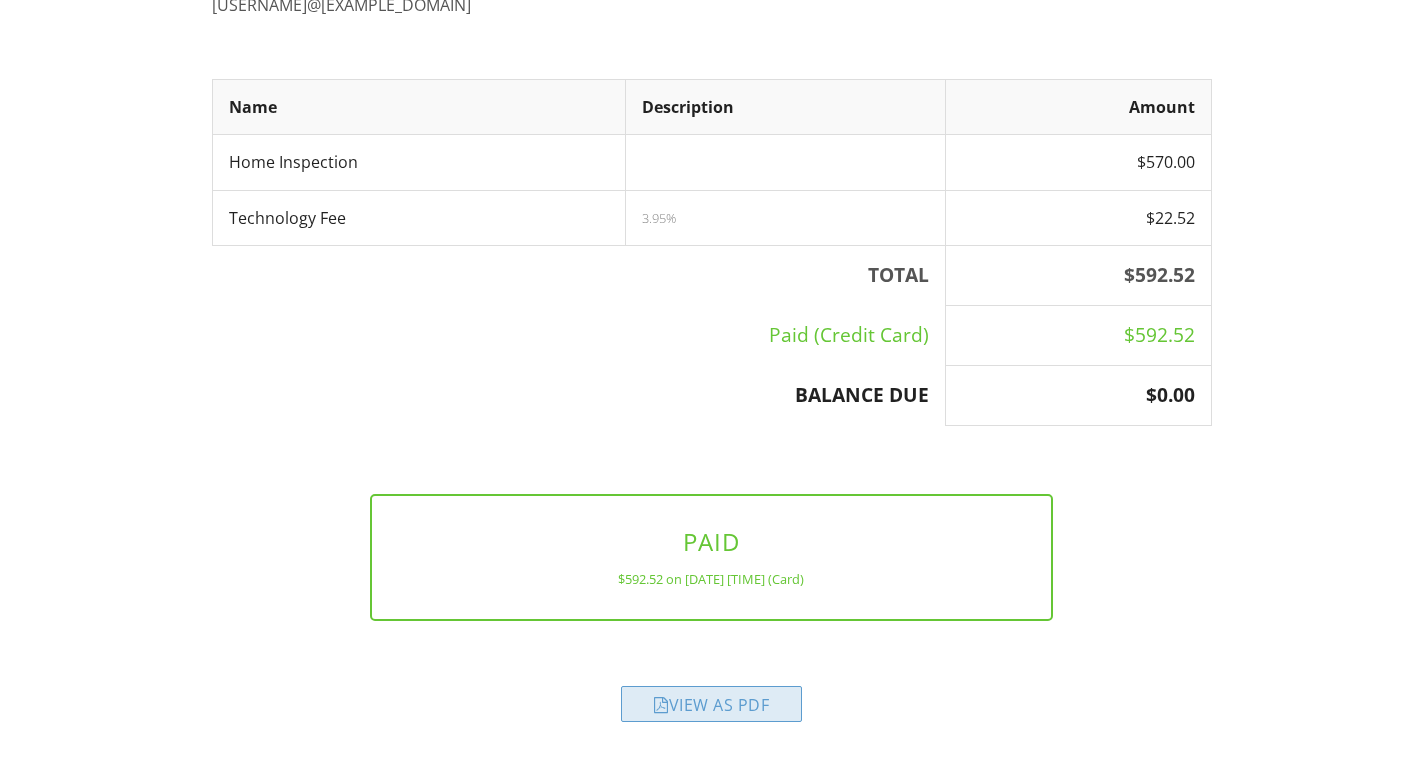 click on "View as PDF" at bounding box center (711, 704) 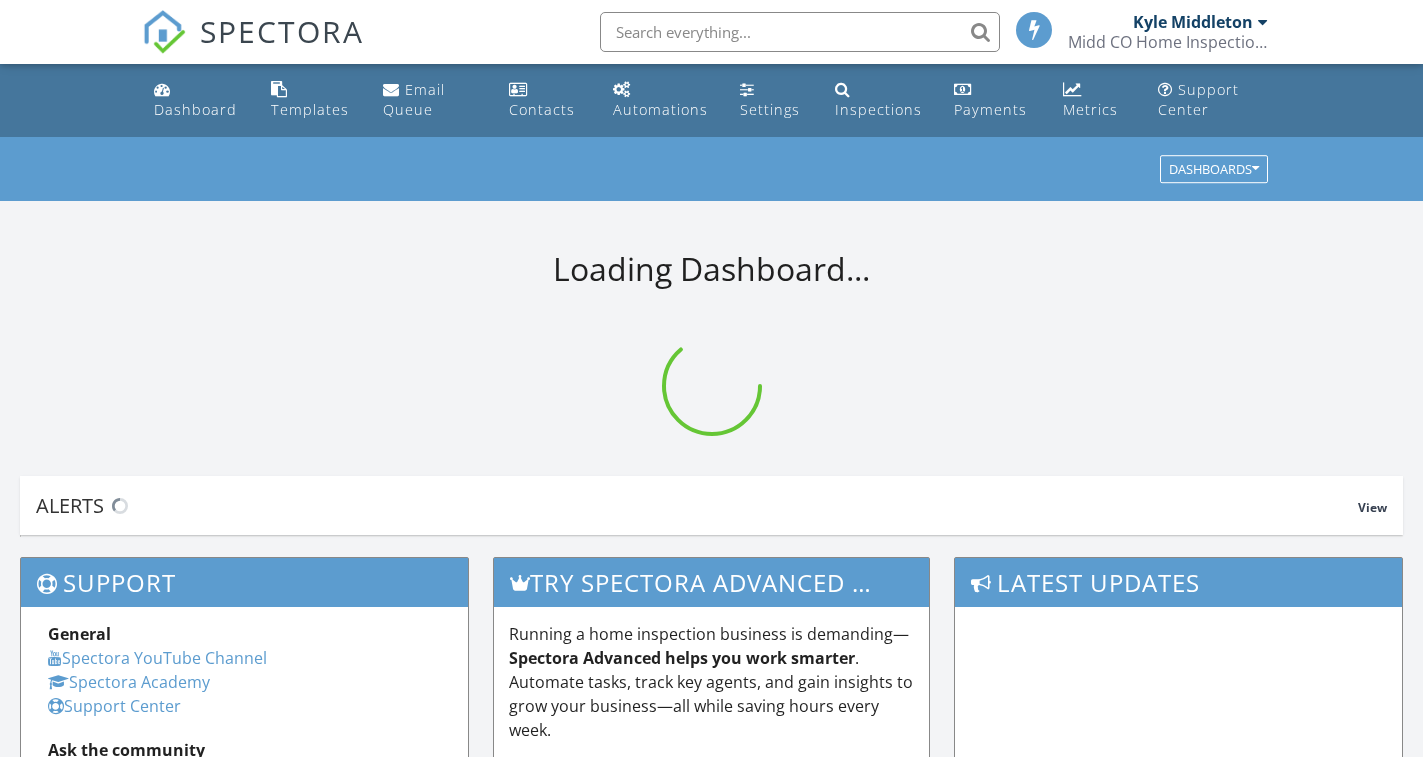 scroll, scrollTop: 0, scrollLeft: 0, axis: both 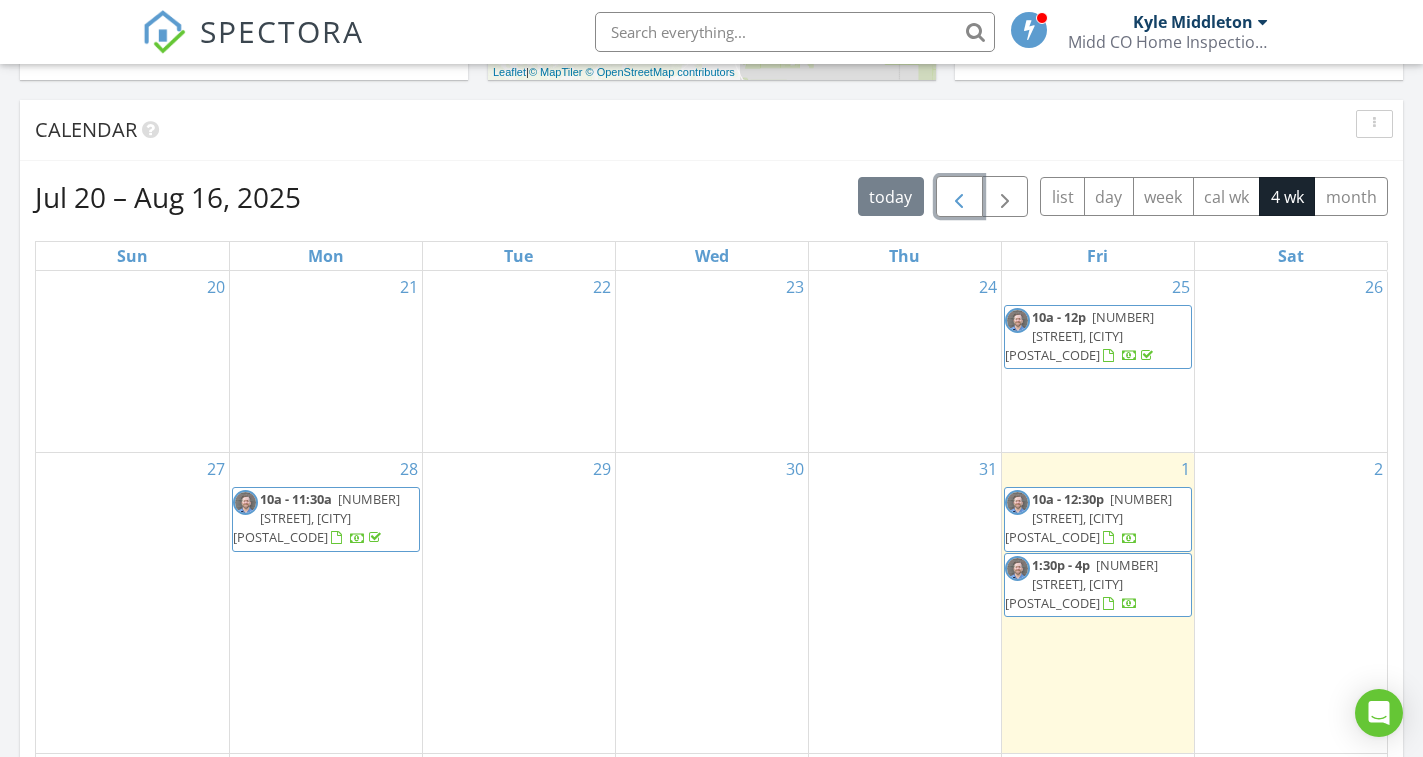 click at bounding box center [959, 197] 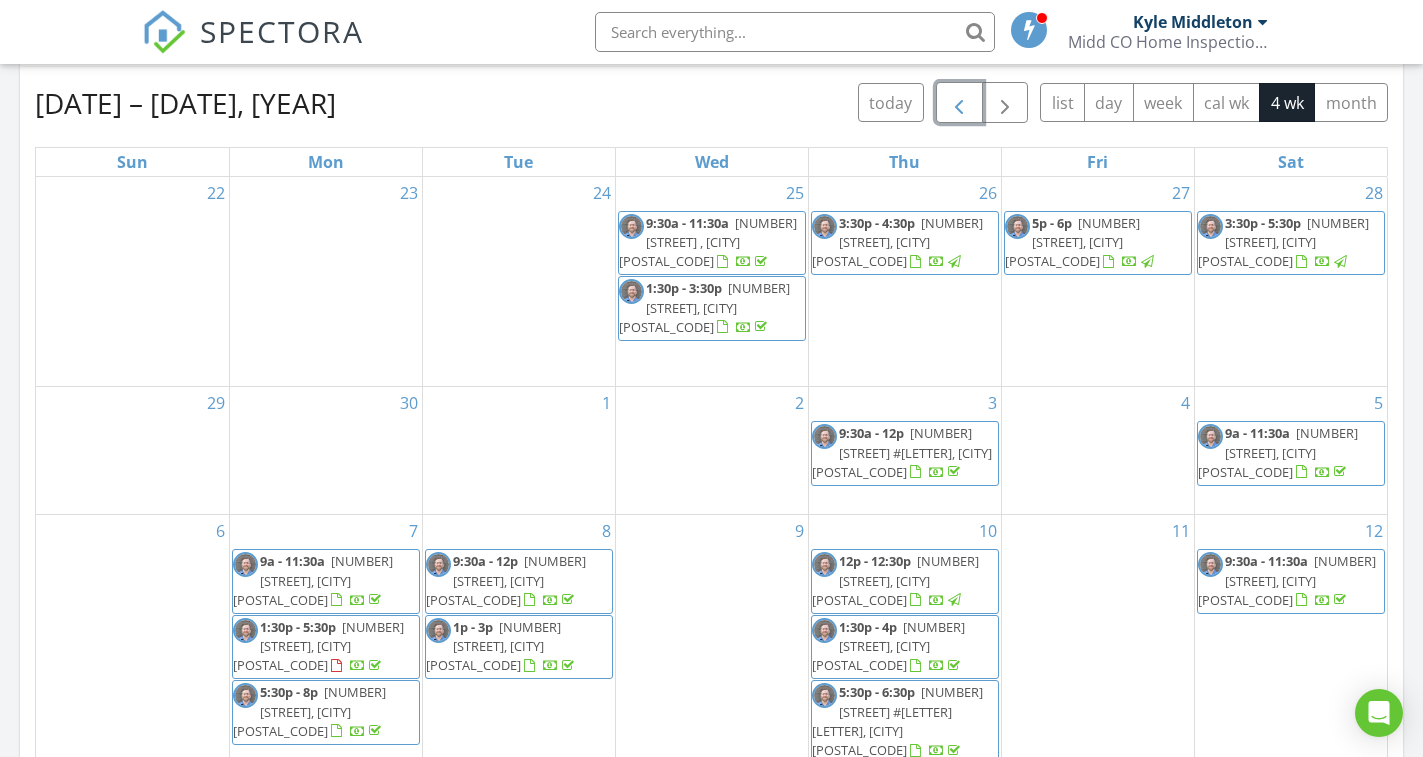 scroll, scrollTop: 1000, scrollLeft: 0, axis: vertical 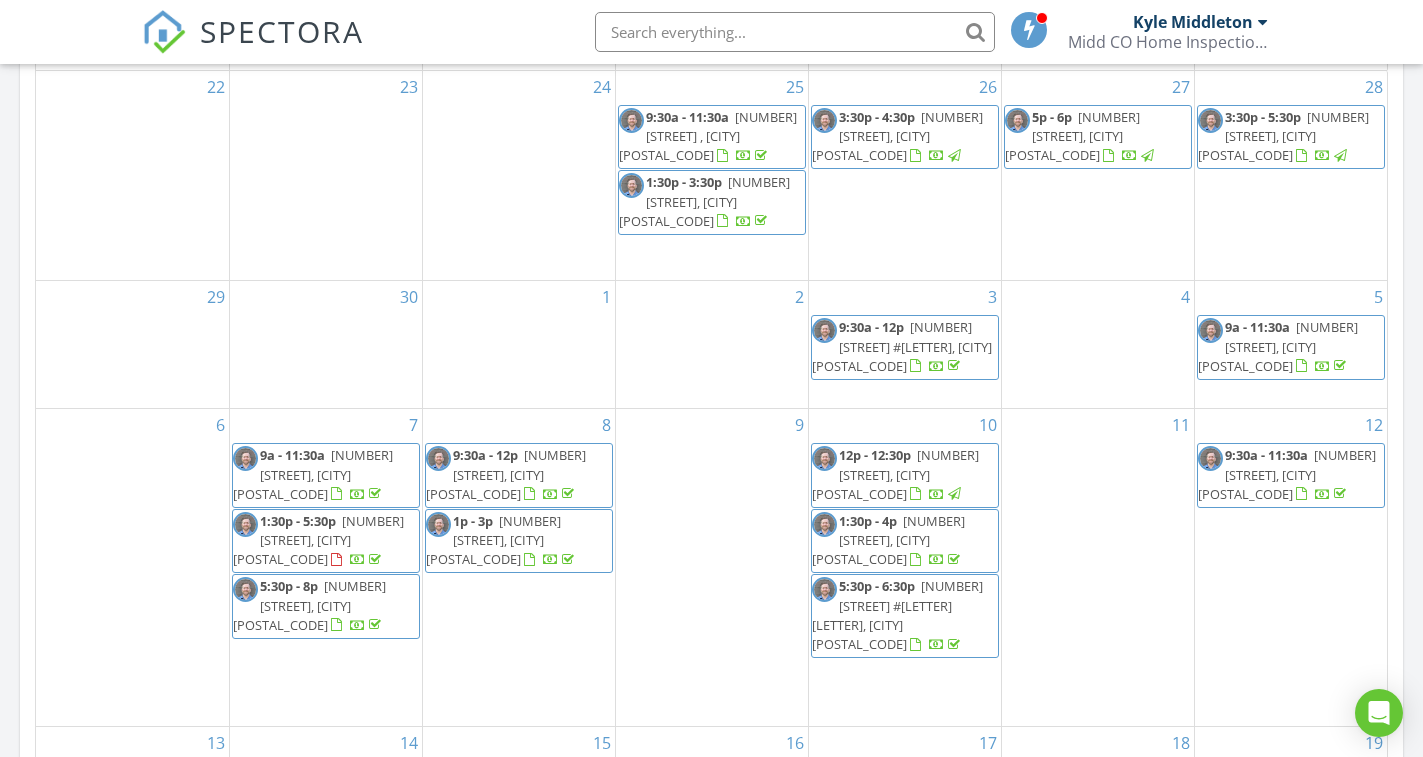 click on "7845 Conifer Rd, Denver 80221" at bounding box center [318, 540] 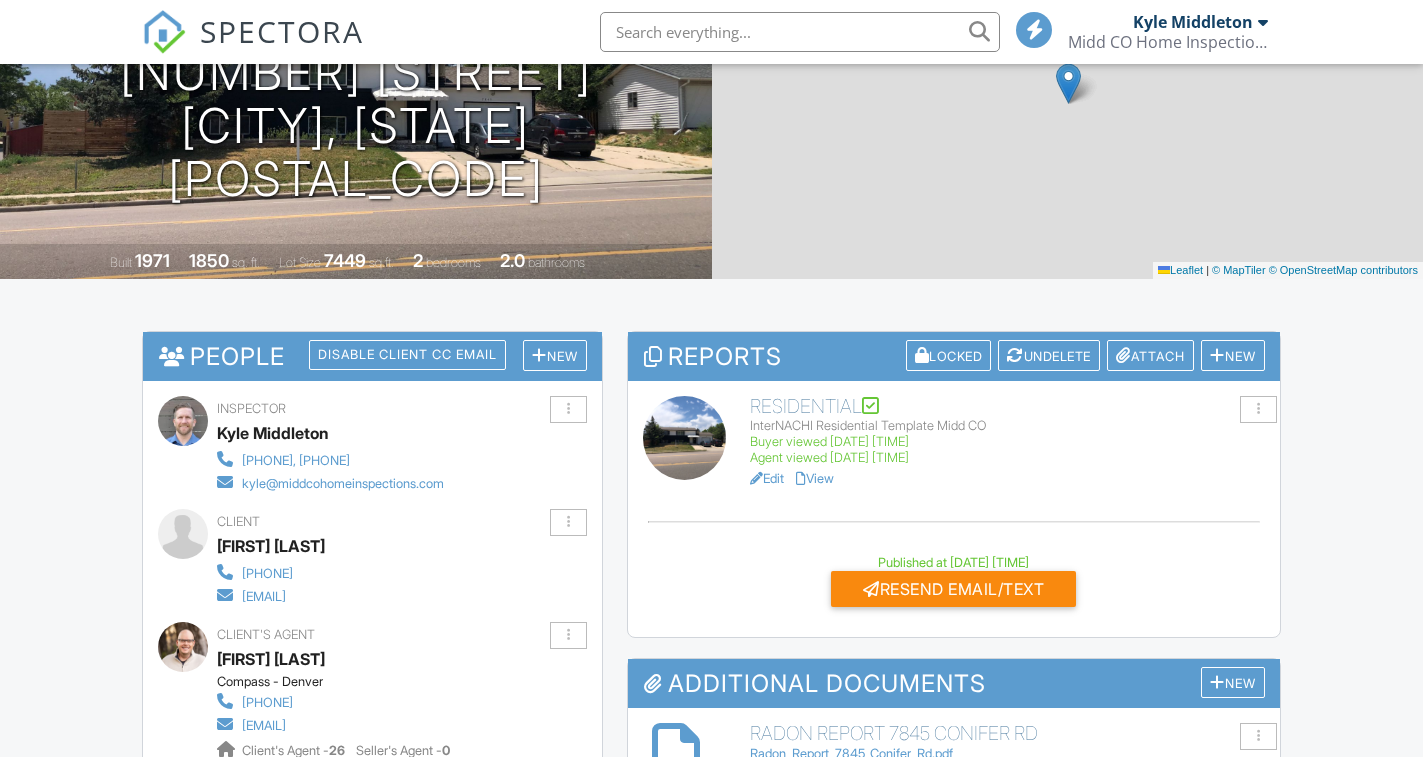 scroll, scrollTop: 406, scrollLeft: 0, axis: vertical 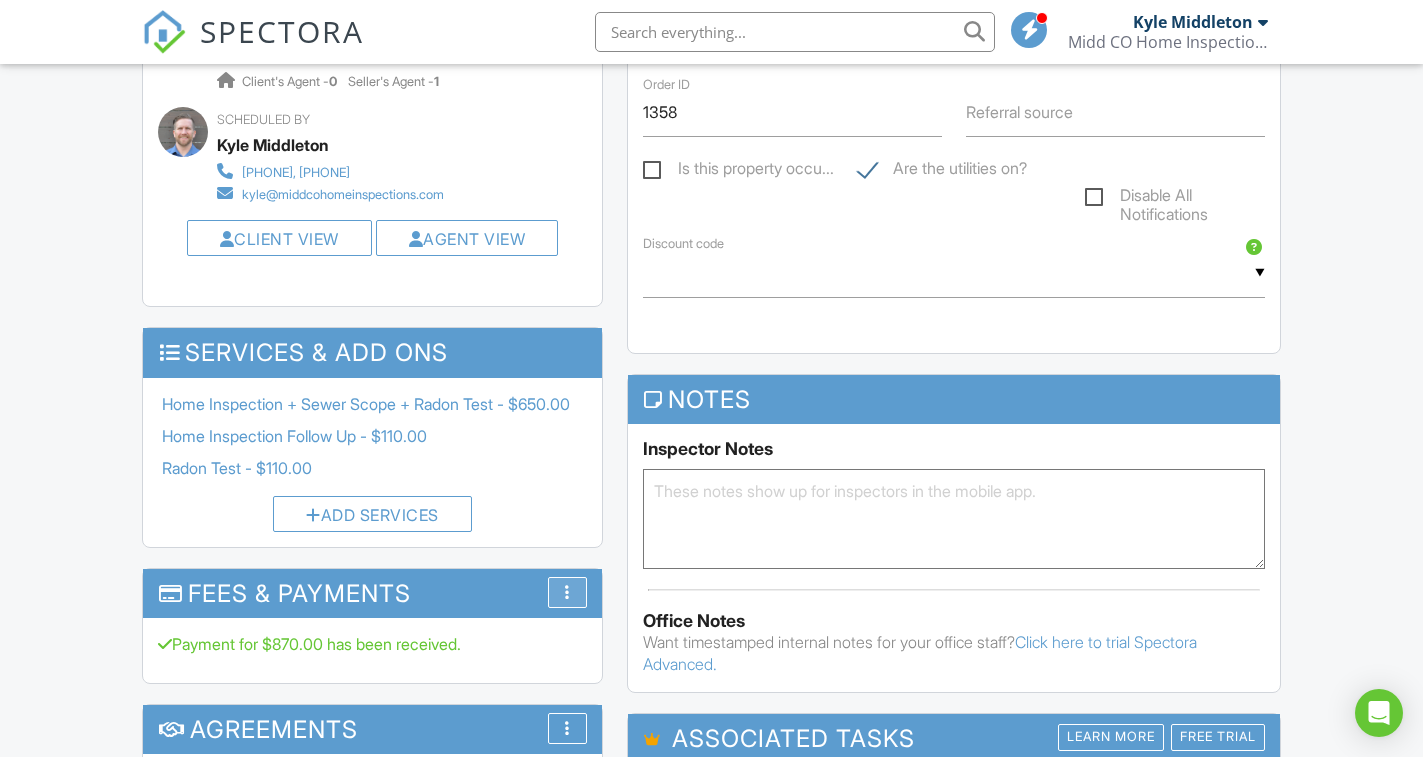 click on "More" at bounding box center [567, 592] 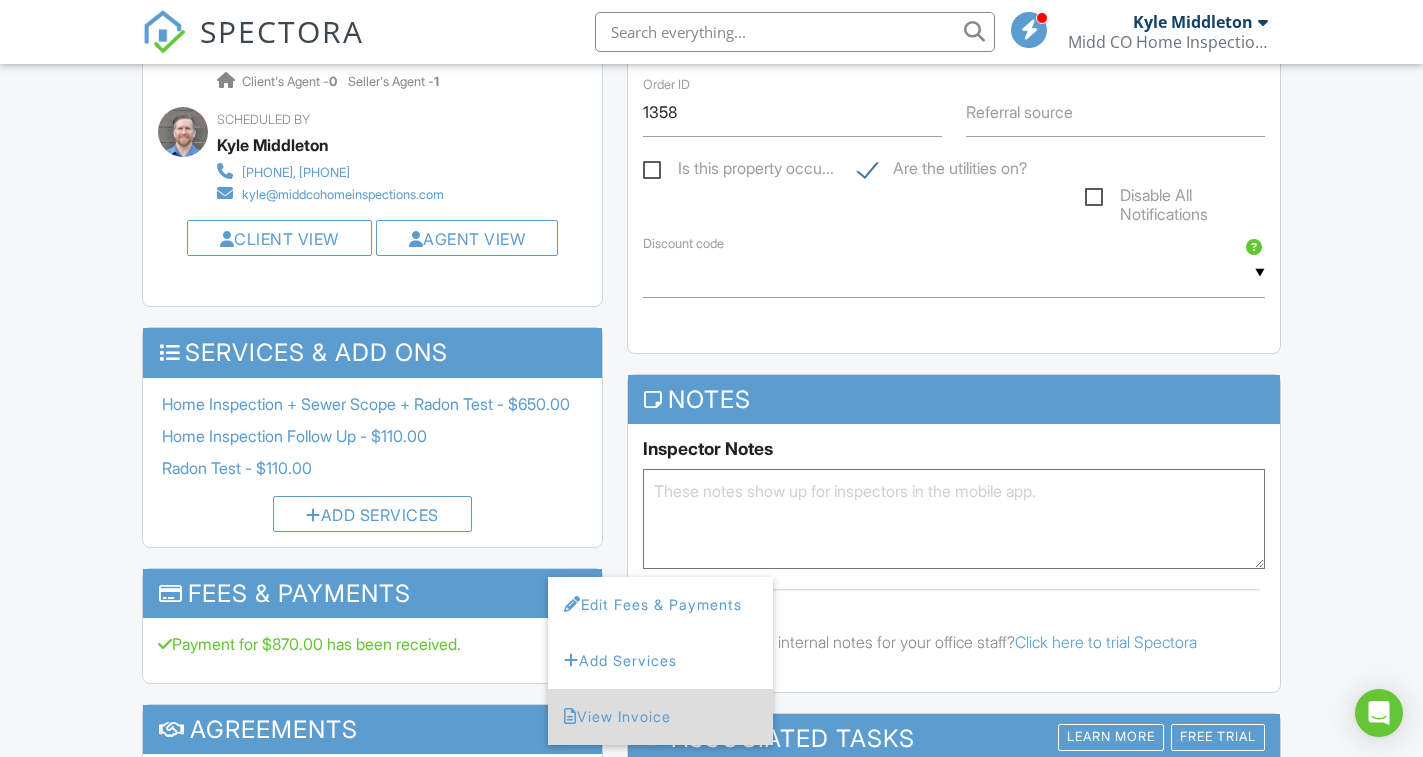 click on "View Invoice" at bounding box center [660, 717] 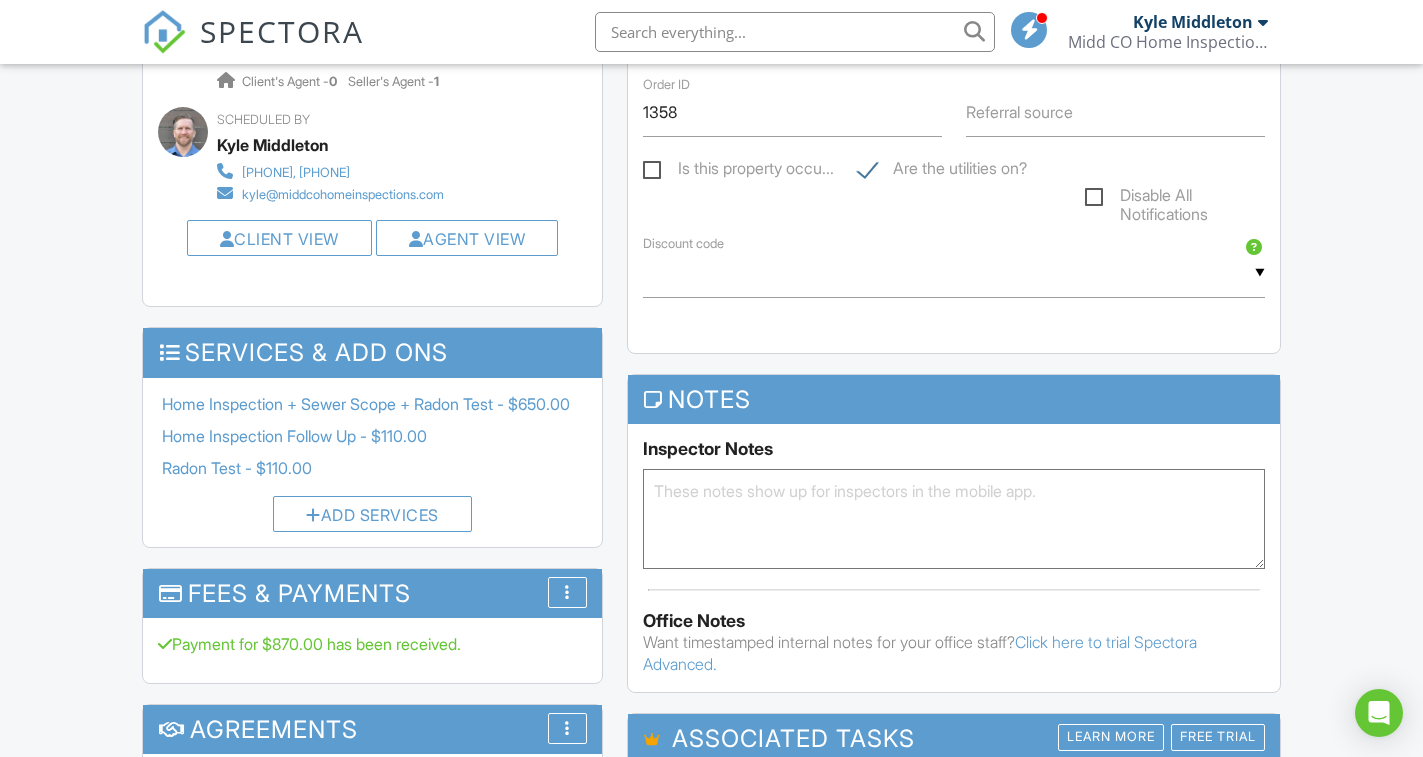 click at bounding box center [164, 32] 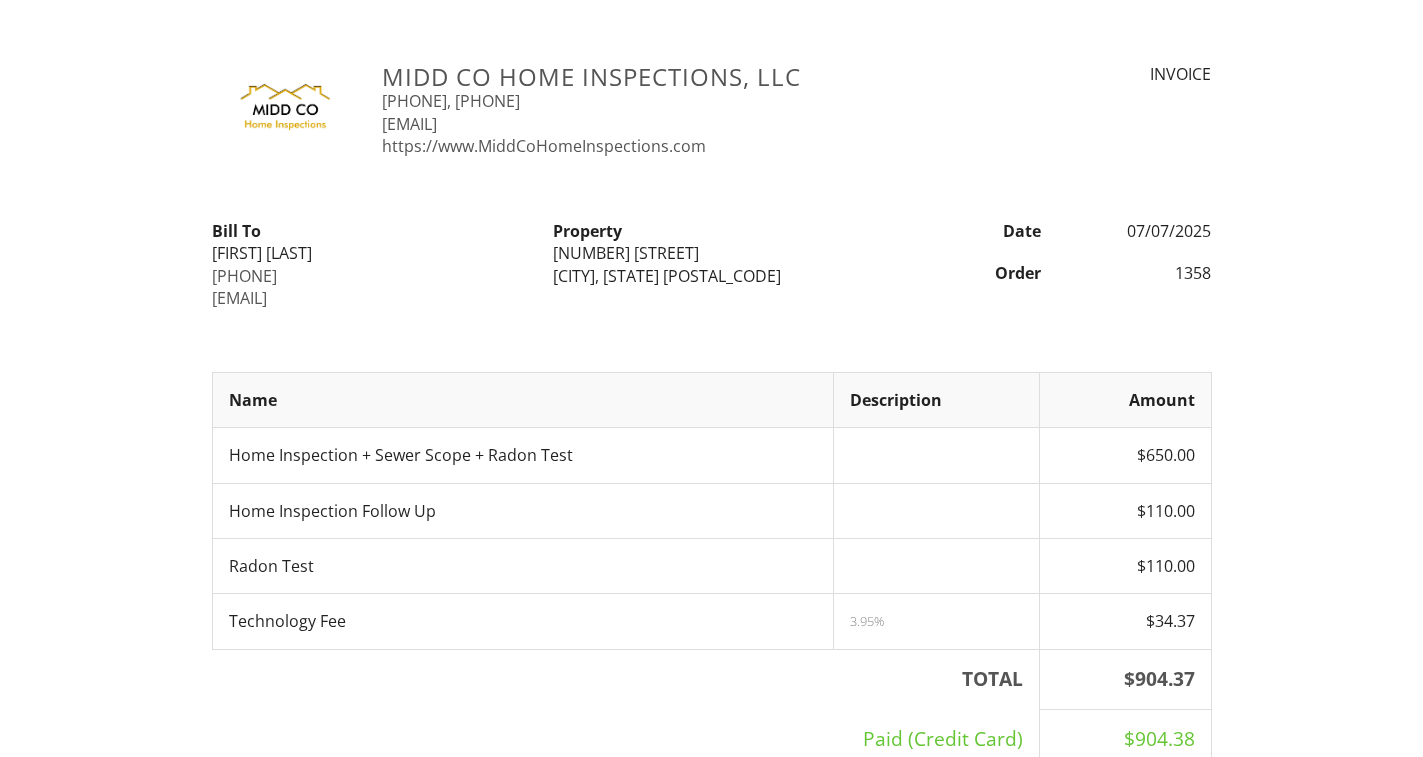 scroll, scrollTop: 0, scrollLeft: 0, axis: both 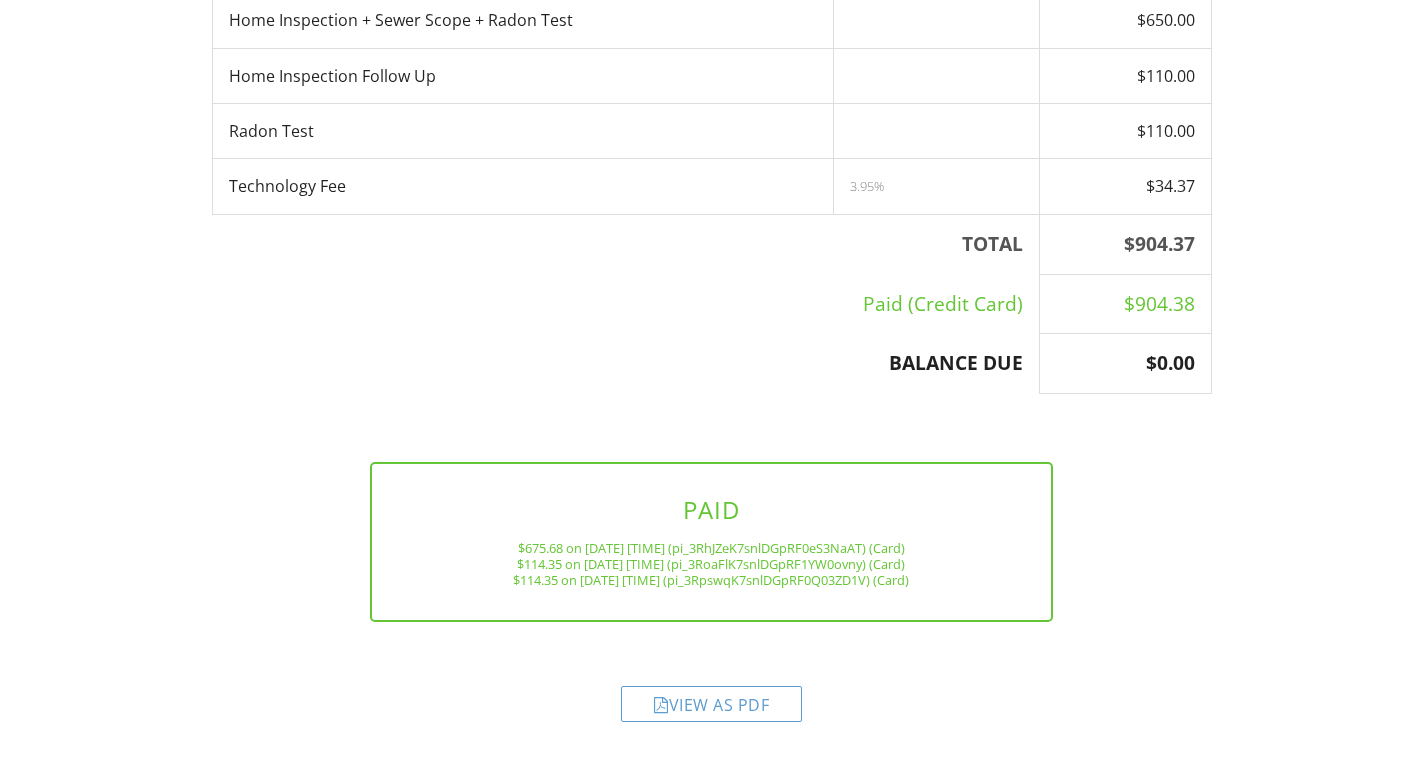 click on "View as PDF" at bounding box center [711, 704] 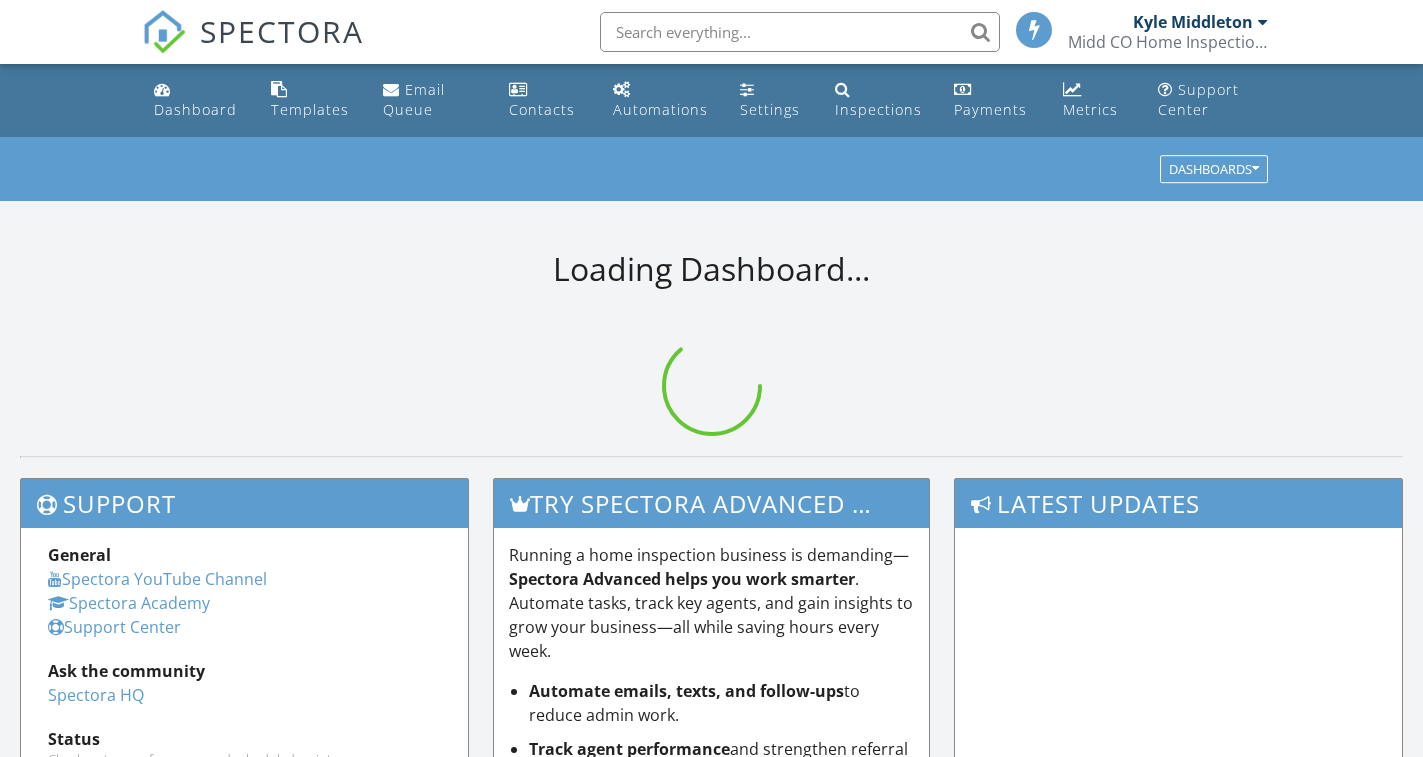 scroll, scrollTop: 0, scrollLeft: 0, axis: both 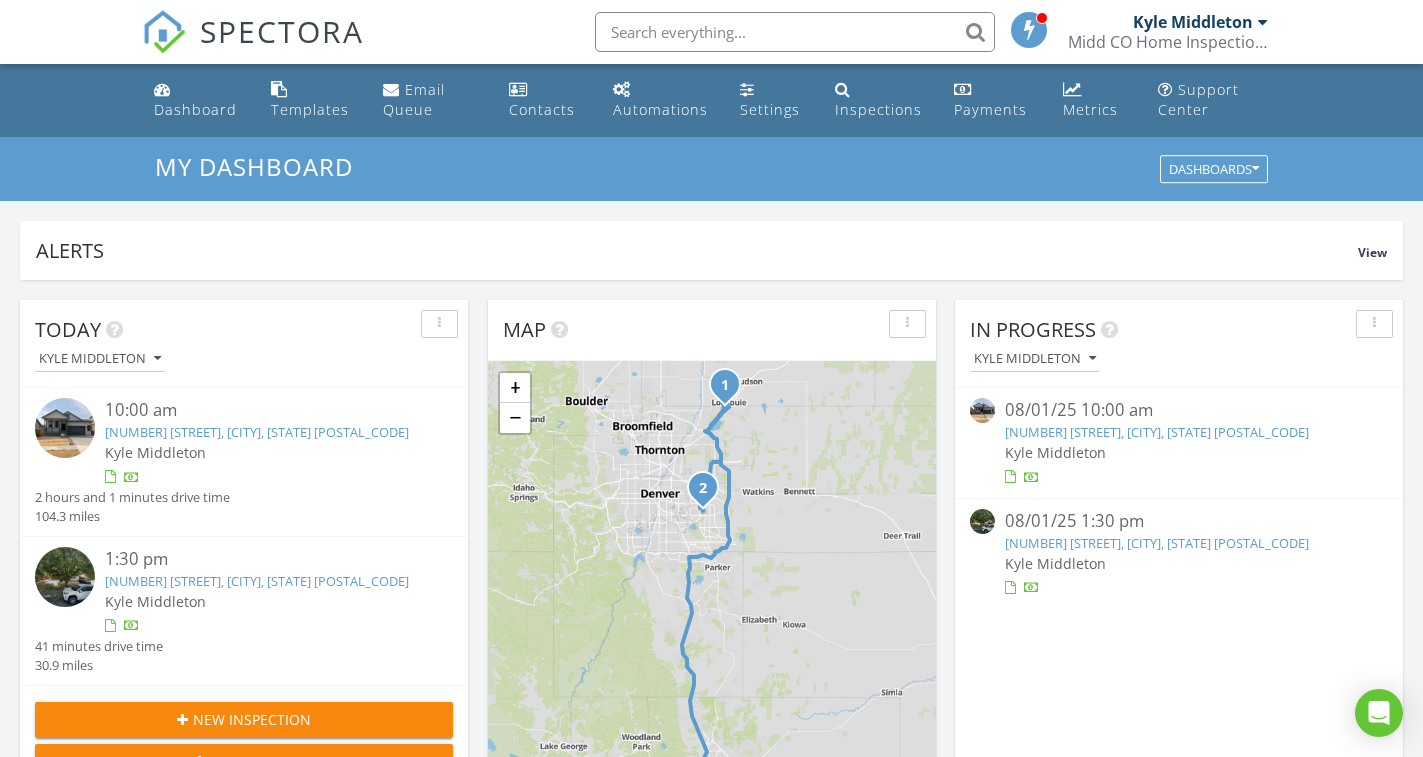 click on "[NUMBER] [STREET], [CITY], [STATE] [POSTAL_CODE]" at bounding box center [1157, 543] 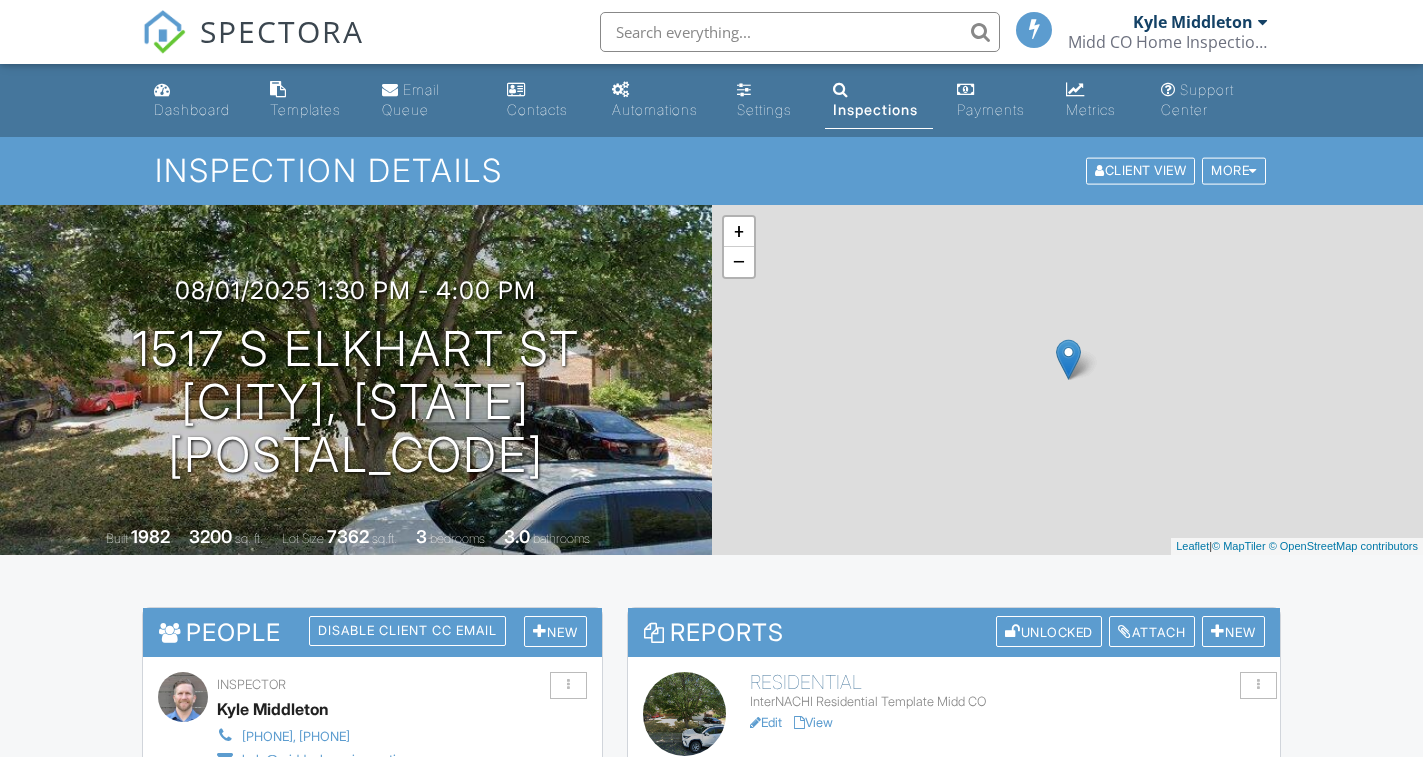 scroll, scrollTop: 0, scrollLeft: 0, axis: both 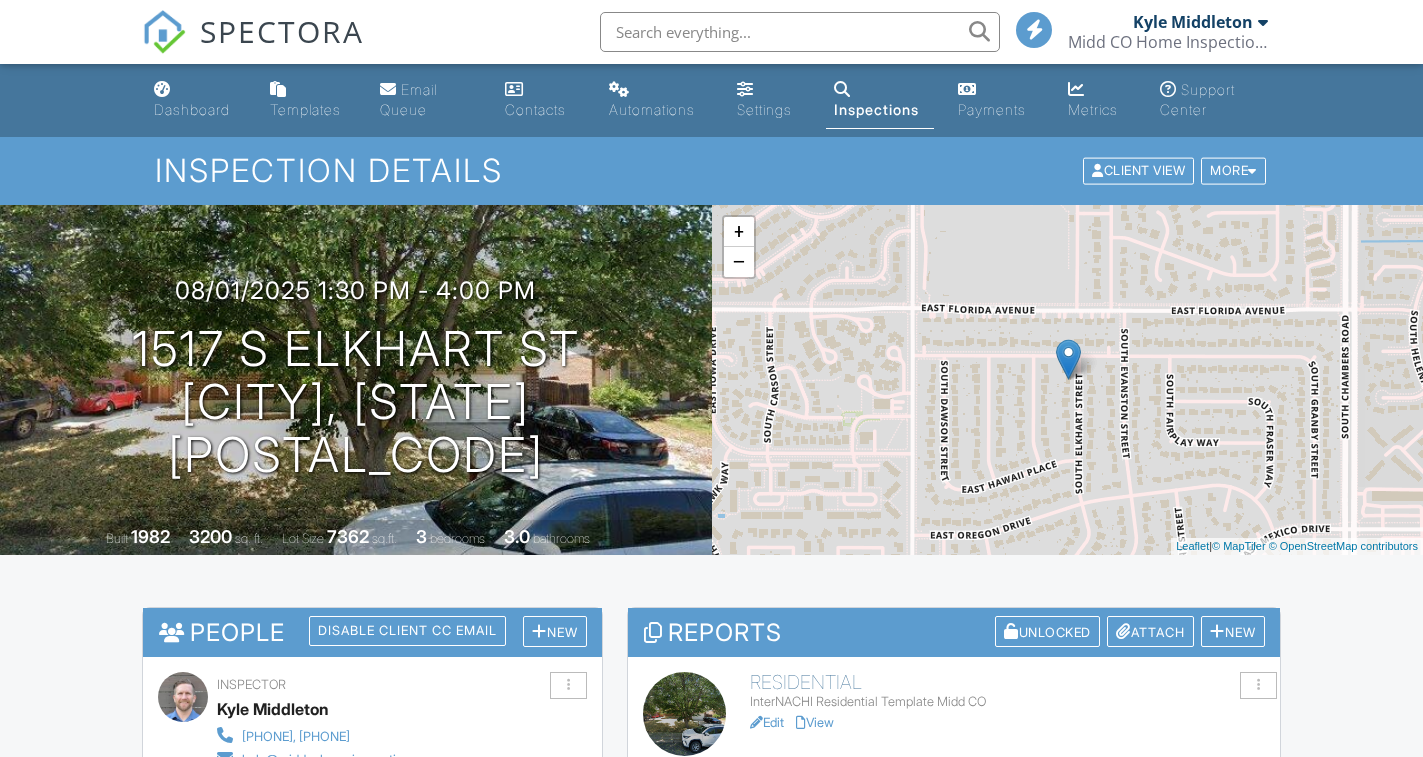 click on "Edit" at bounding box center (767, 722) 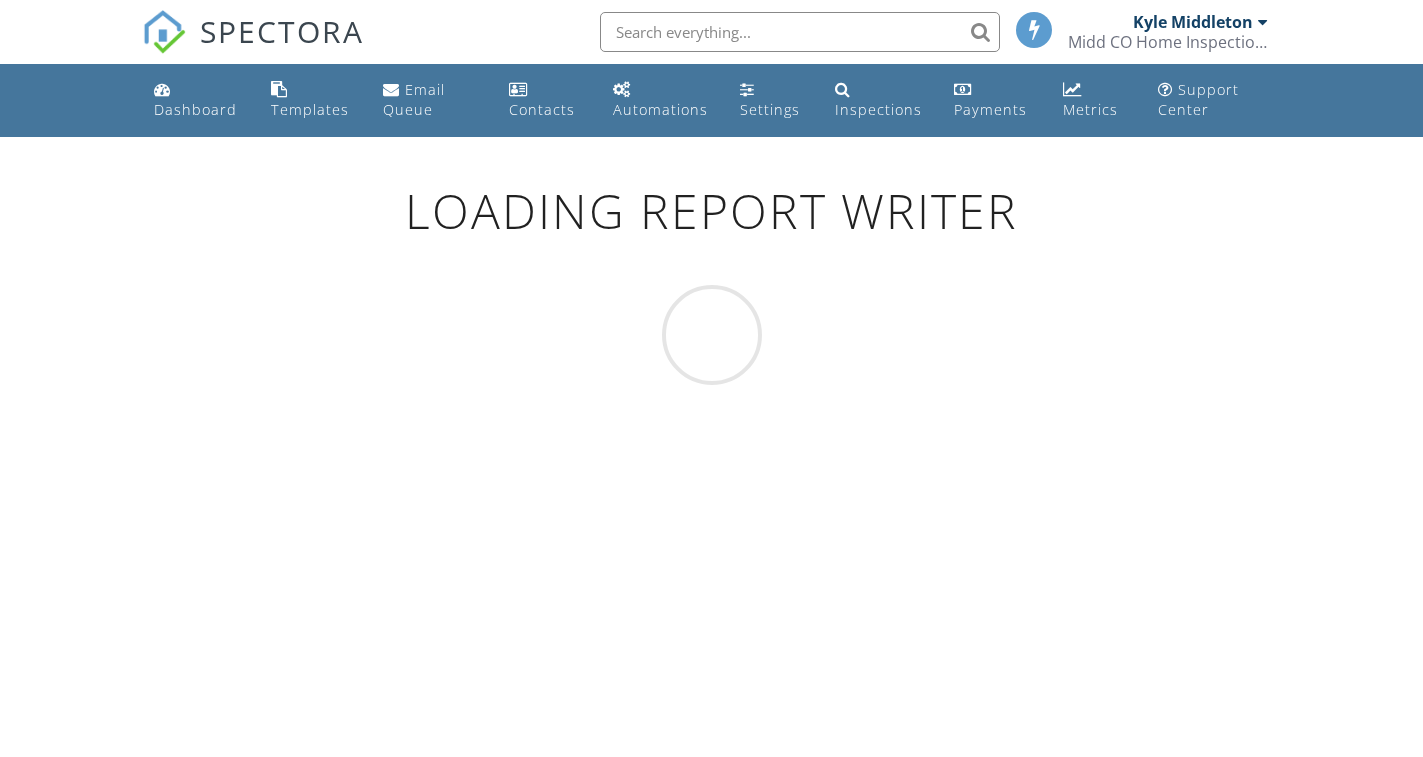 scroll, scrollTop: 0, scrollLeft: 0, axis: both 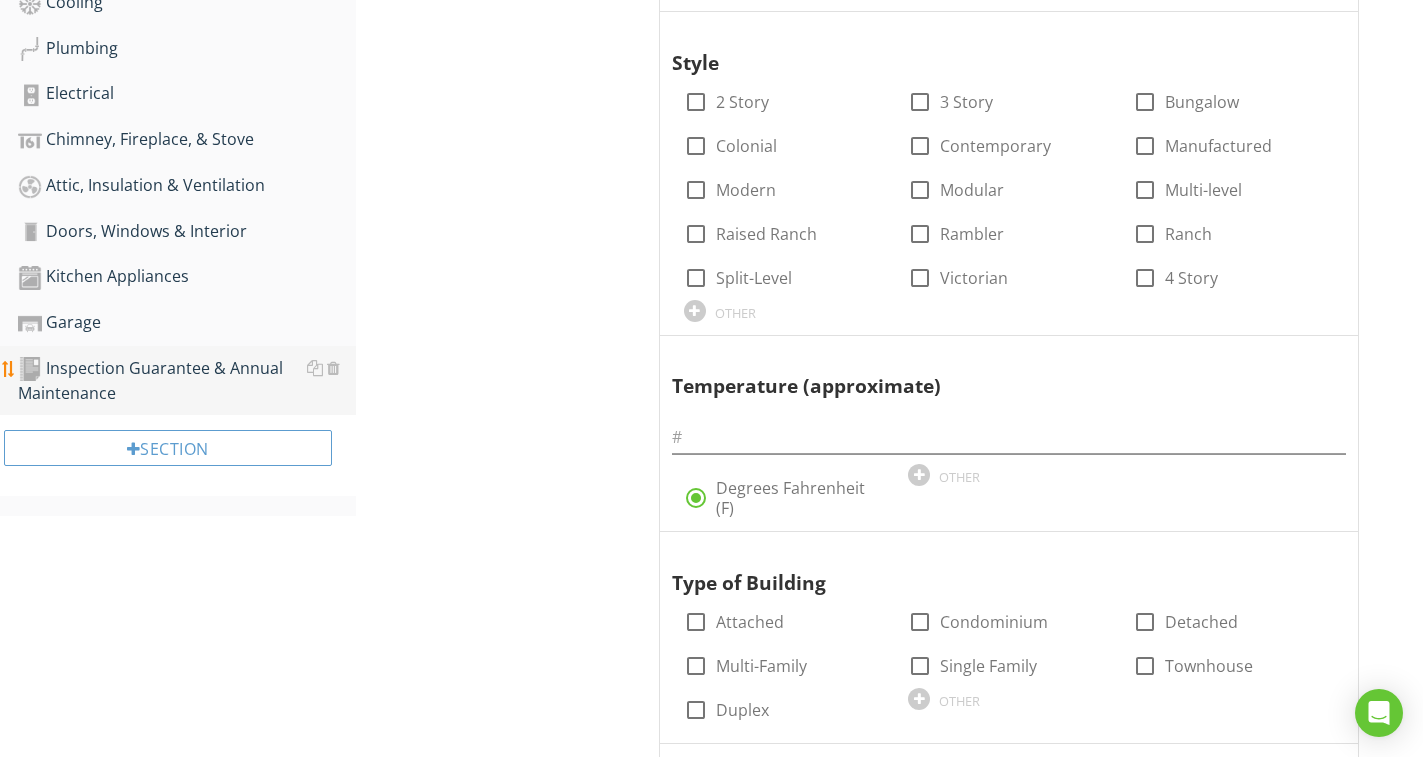 click on "Inspection Guarantee & Annual Maintenance" at bounding box center [187, 381] 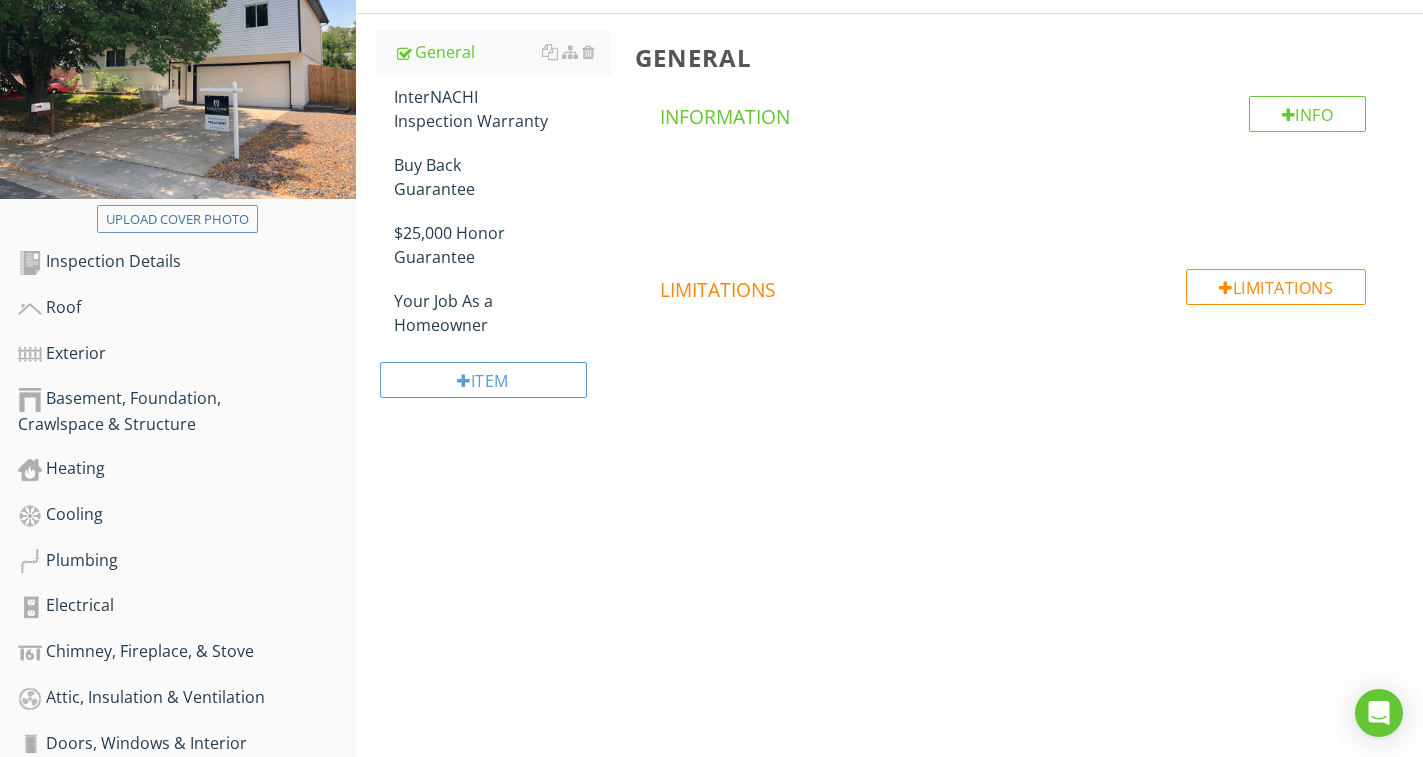 scroll, scrollTop: 0, scrollLeft: 0, axis: both 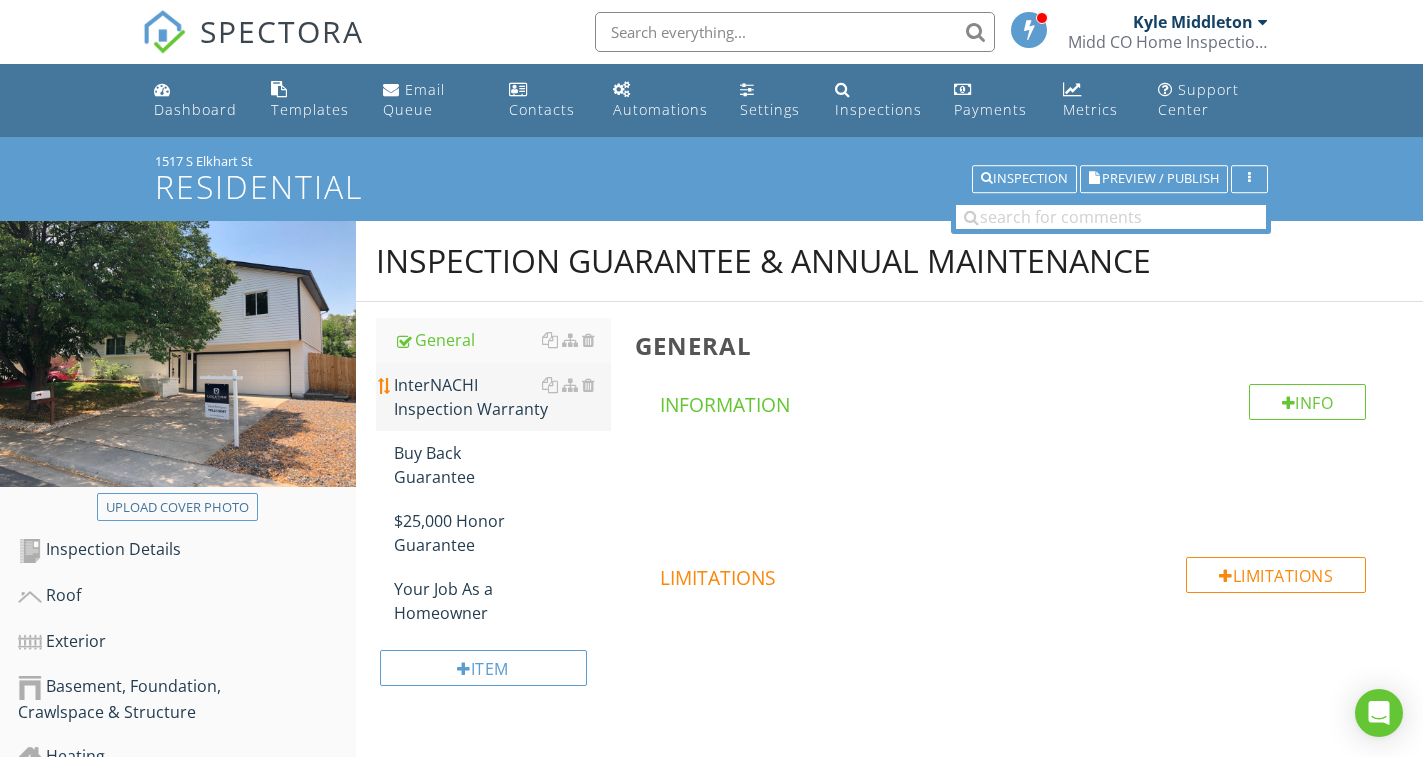 click on "InterNACHI Inspection Warranty" at bounding box center (502, 397) 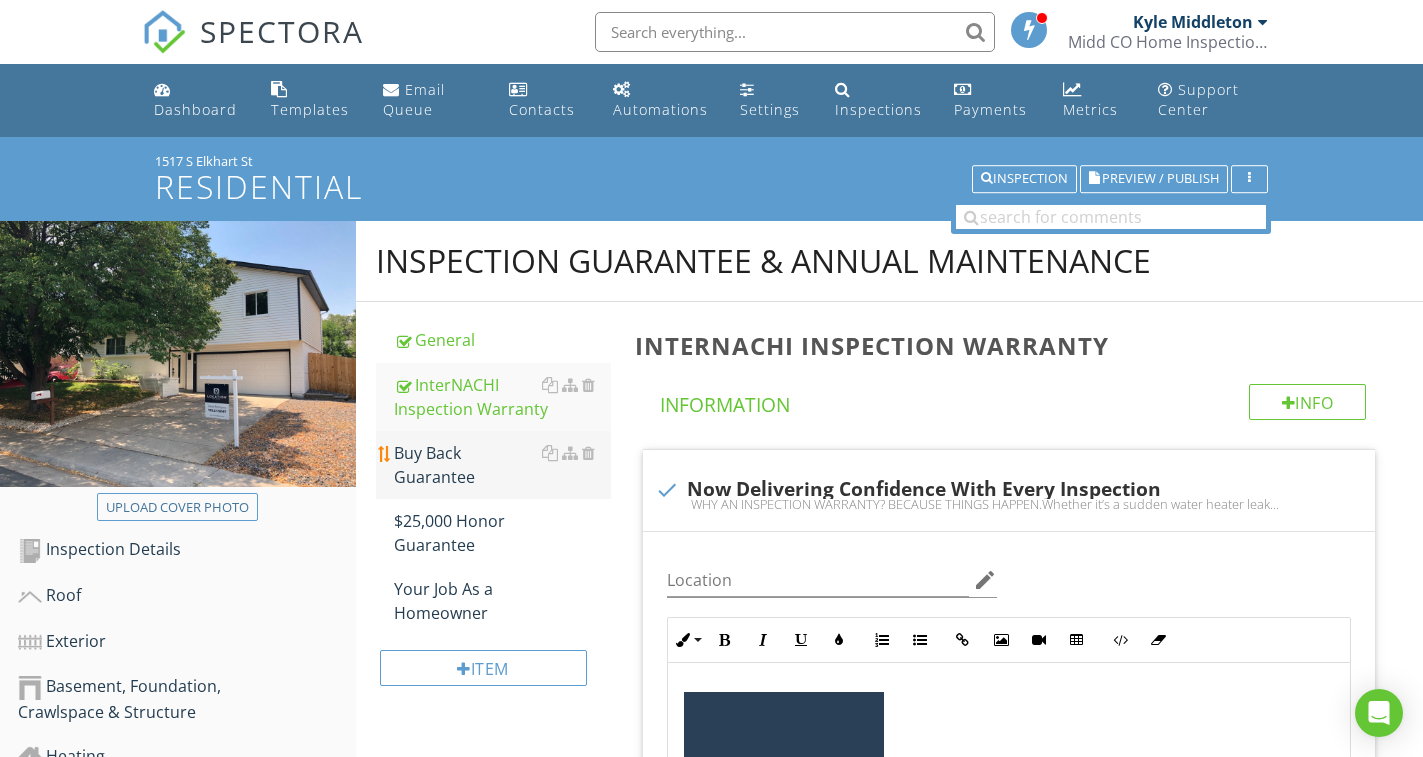 click on "Buy Back Guarantee" at bounding box center (502, 465) 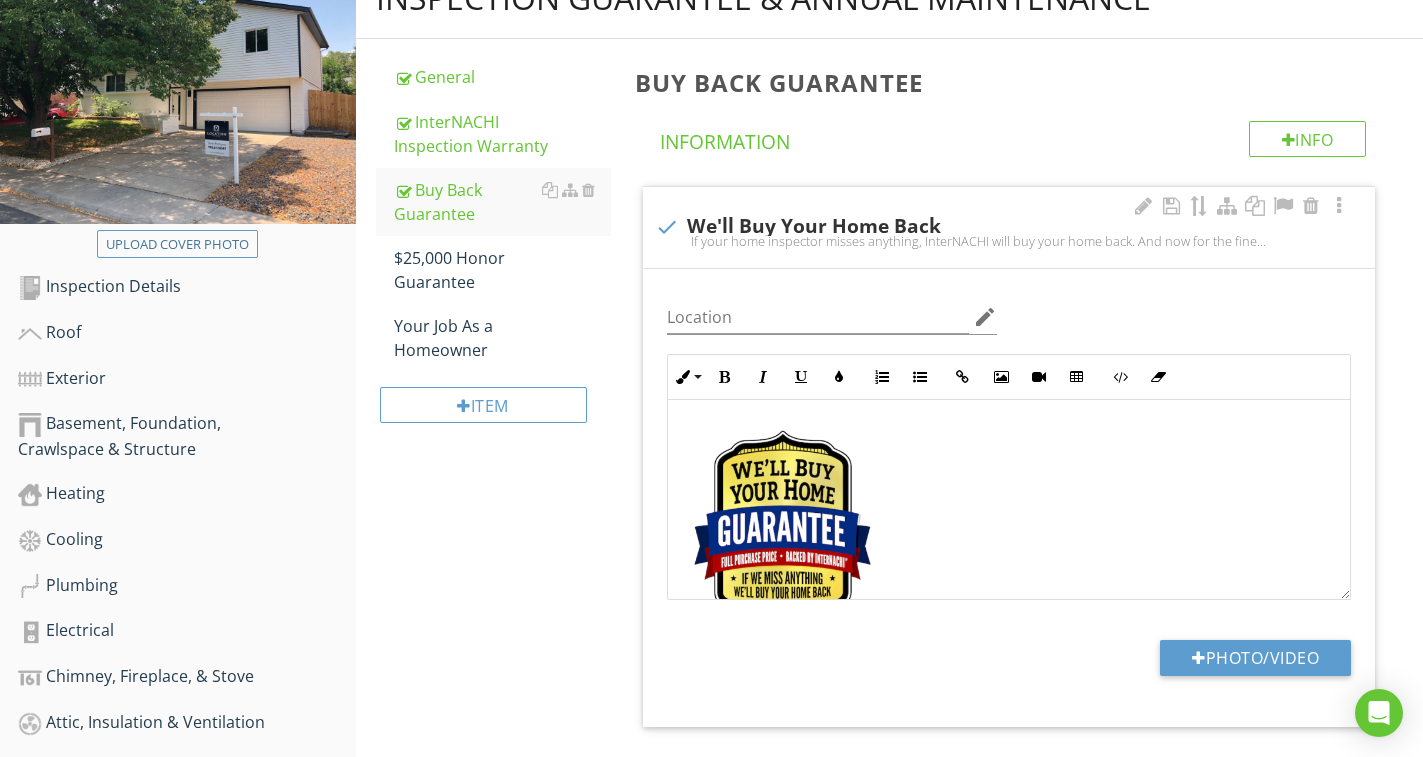 scroll, scrollTop: 300, scrollLeft: 0, axis: vertical 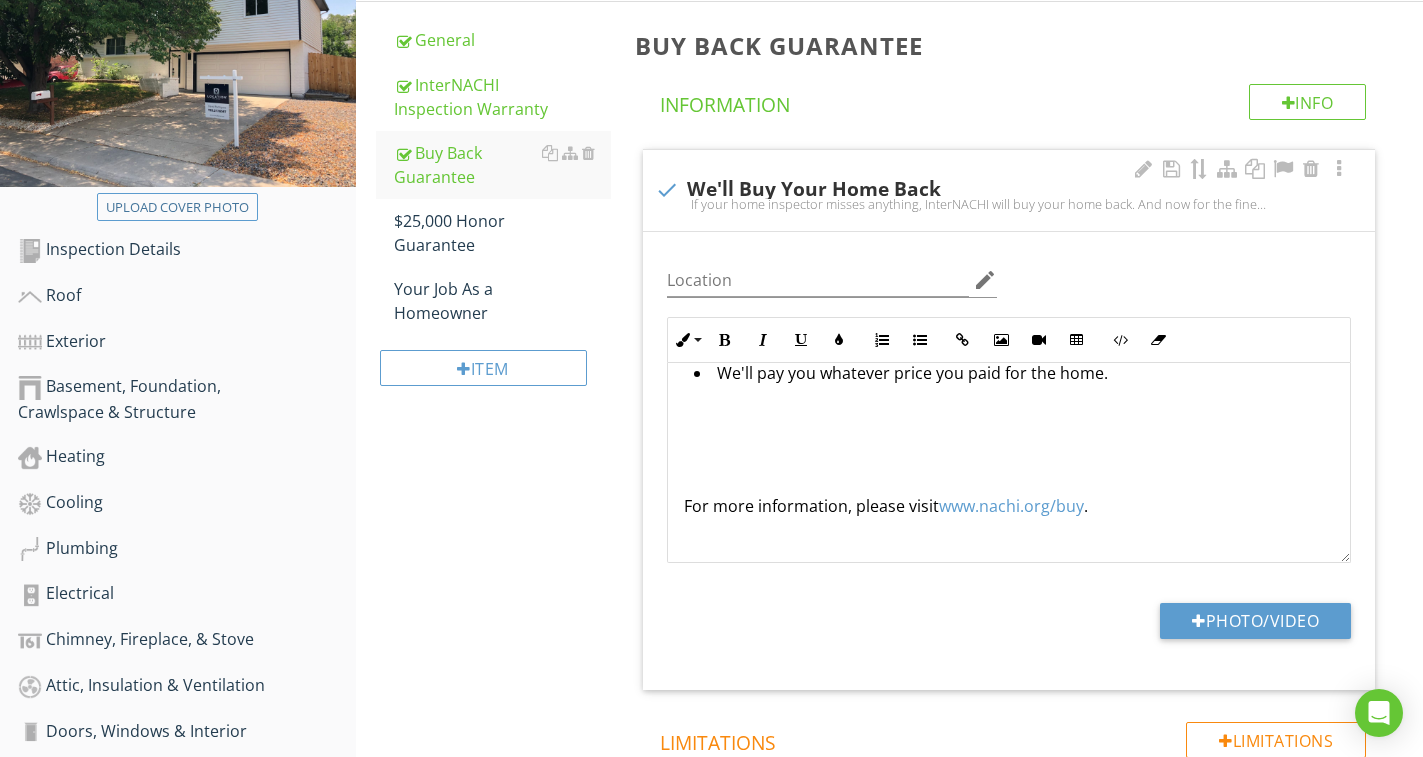 click at bounding box center [1009, 442] 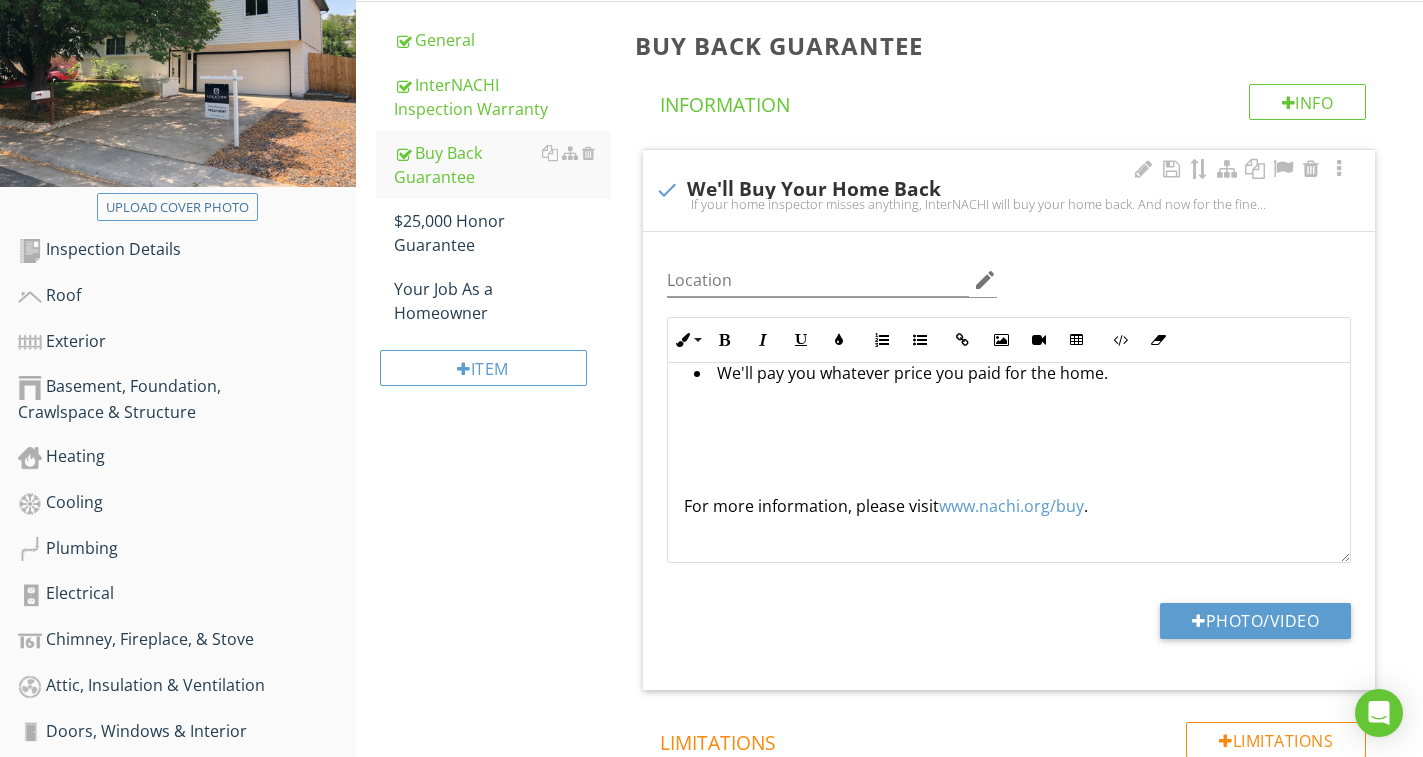 click at bounding box center (1009, 442) 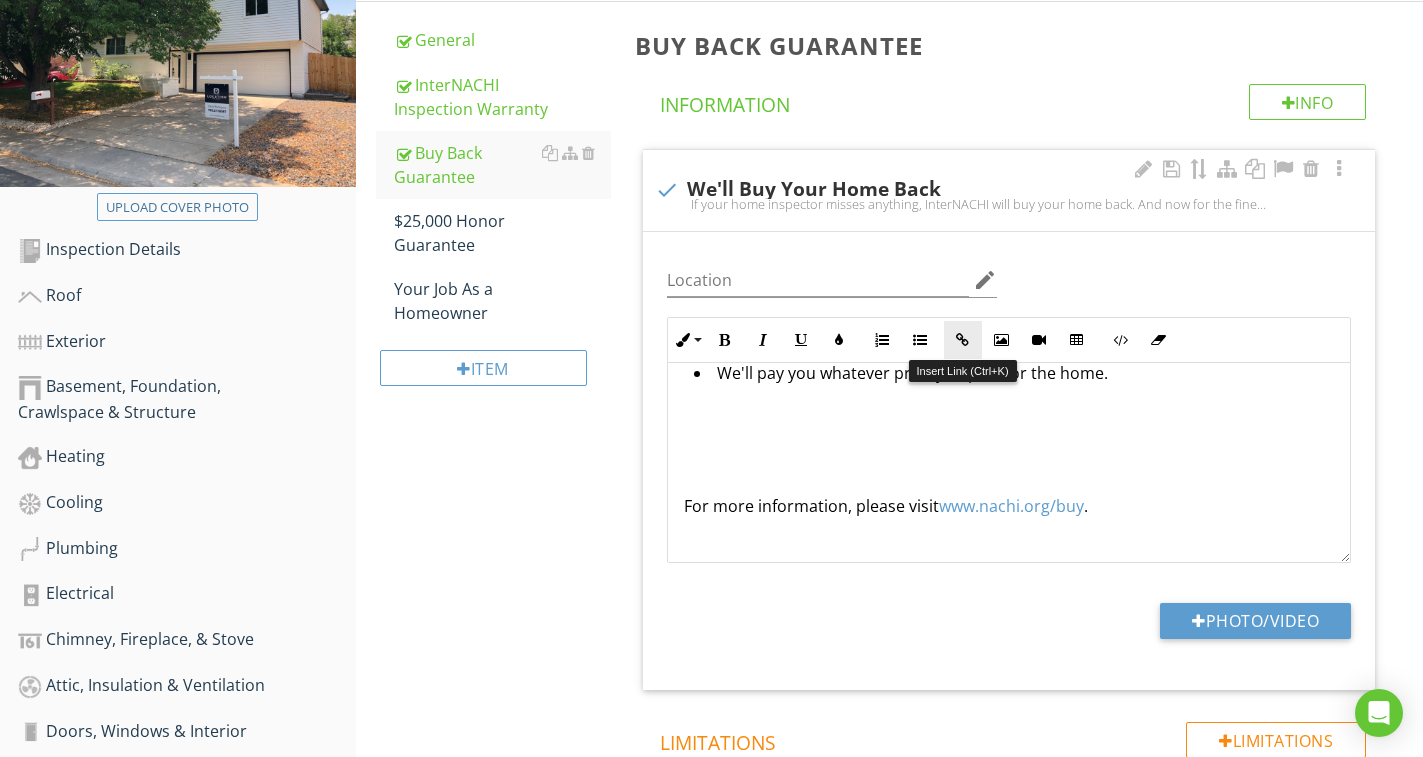 click at bounding box center [963, 340] 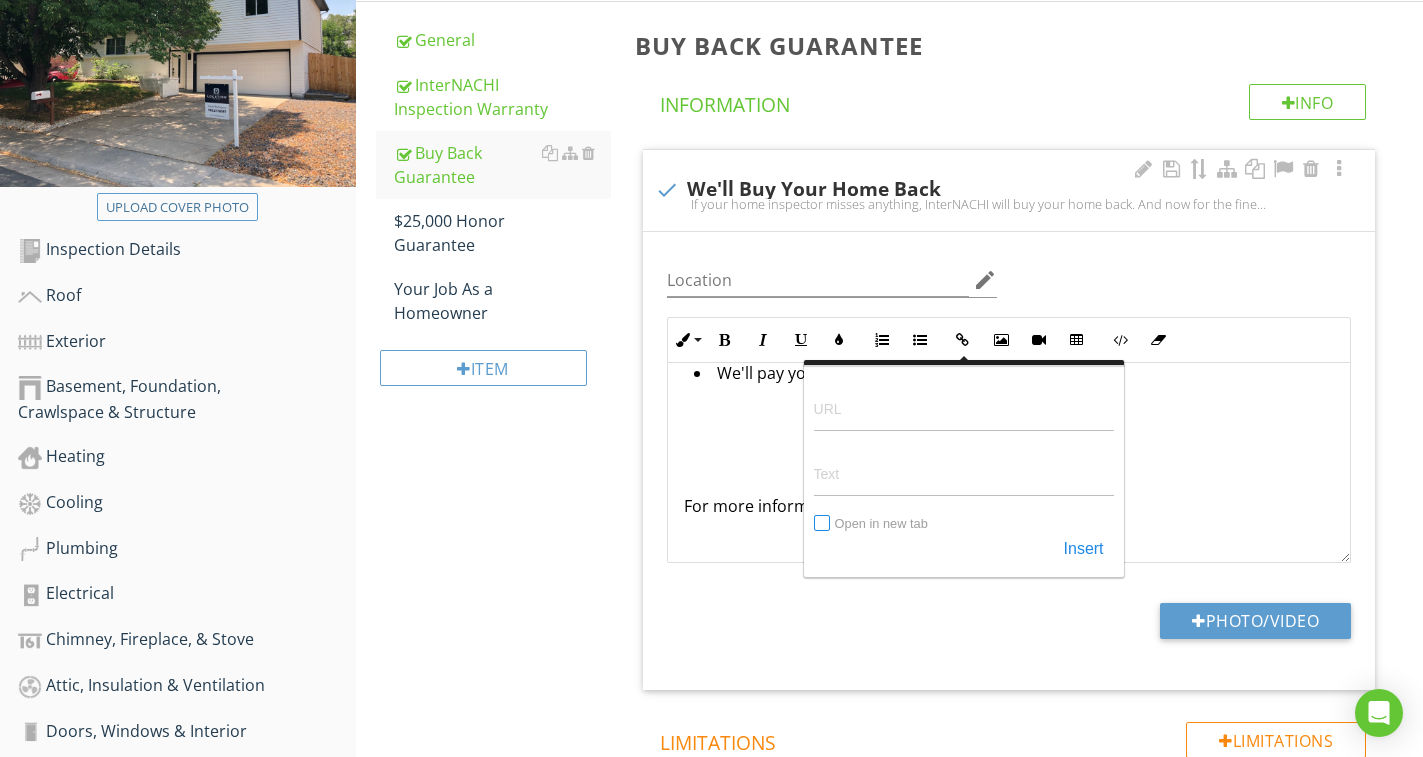 click on "Open in new tab" at bounding box center [823, 524] 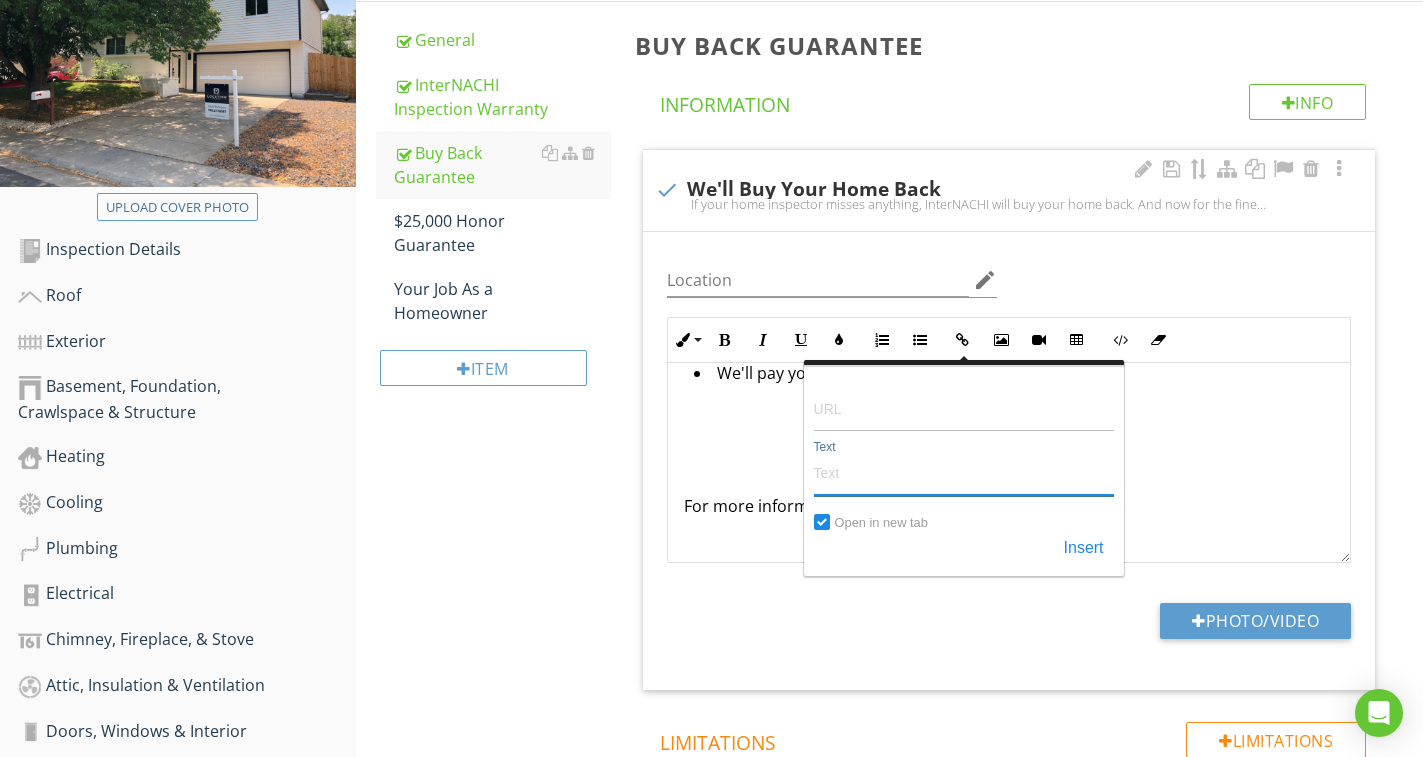 click on "Text" at bounding box center [964, 472] 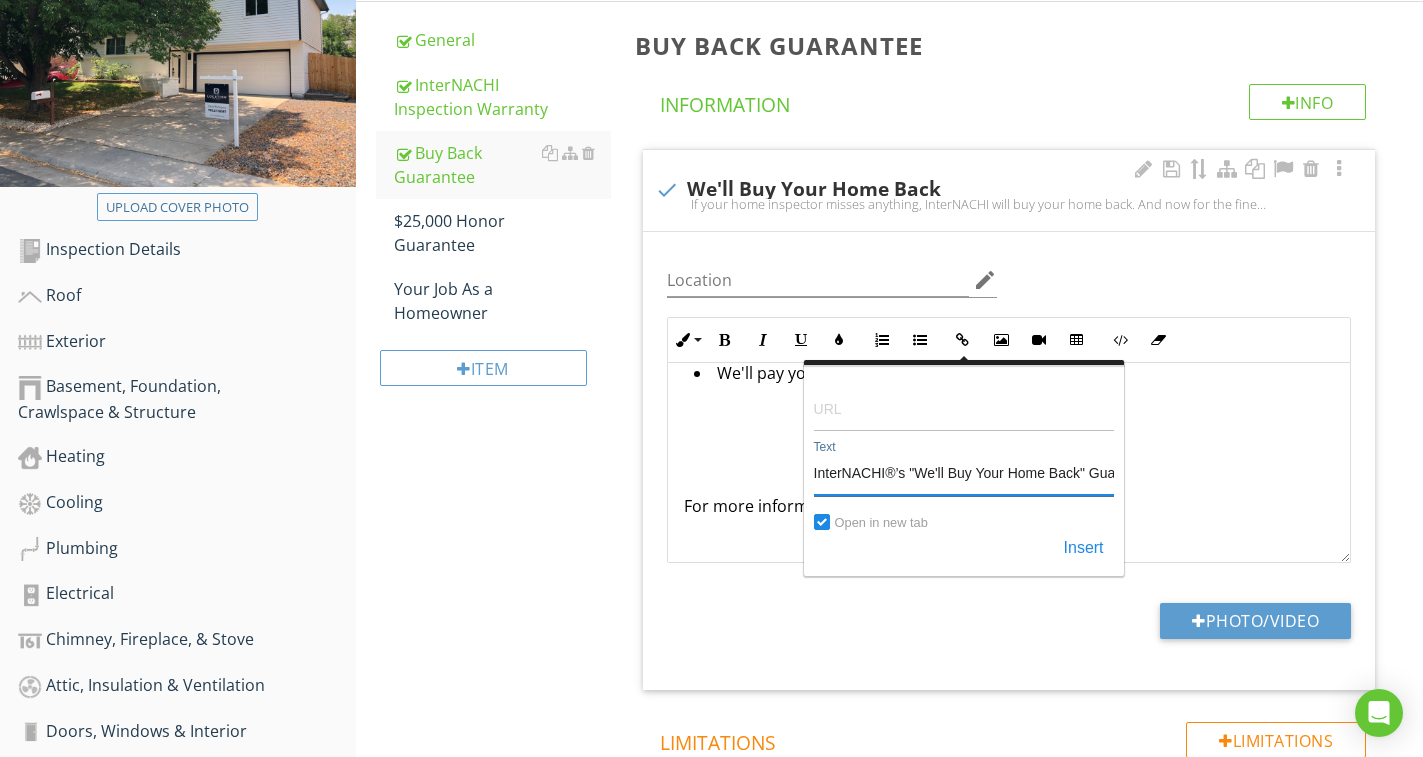 scroll, scrollTop: 0, scrollLeft: 340, axis: horizontal 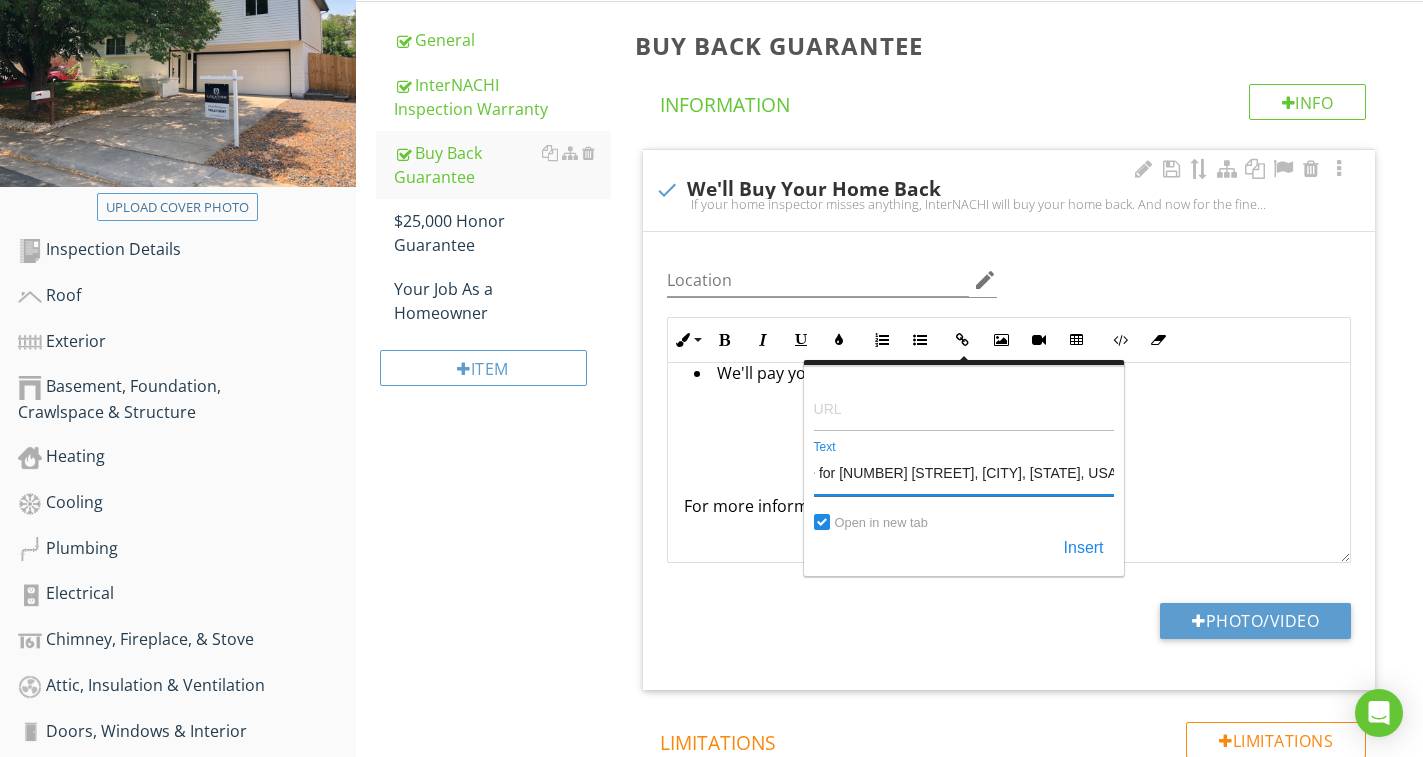 type on "InterNACHI®’s "We'll Buy Your Home Back" Guarantee for 1517 South Elkhart Street, Aurora, CO, USA" 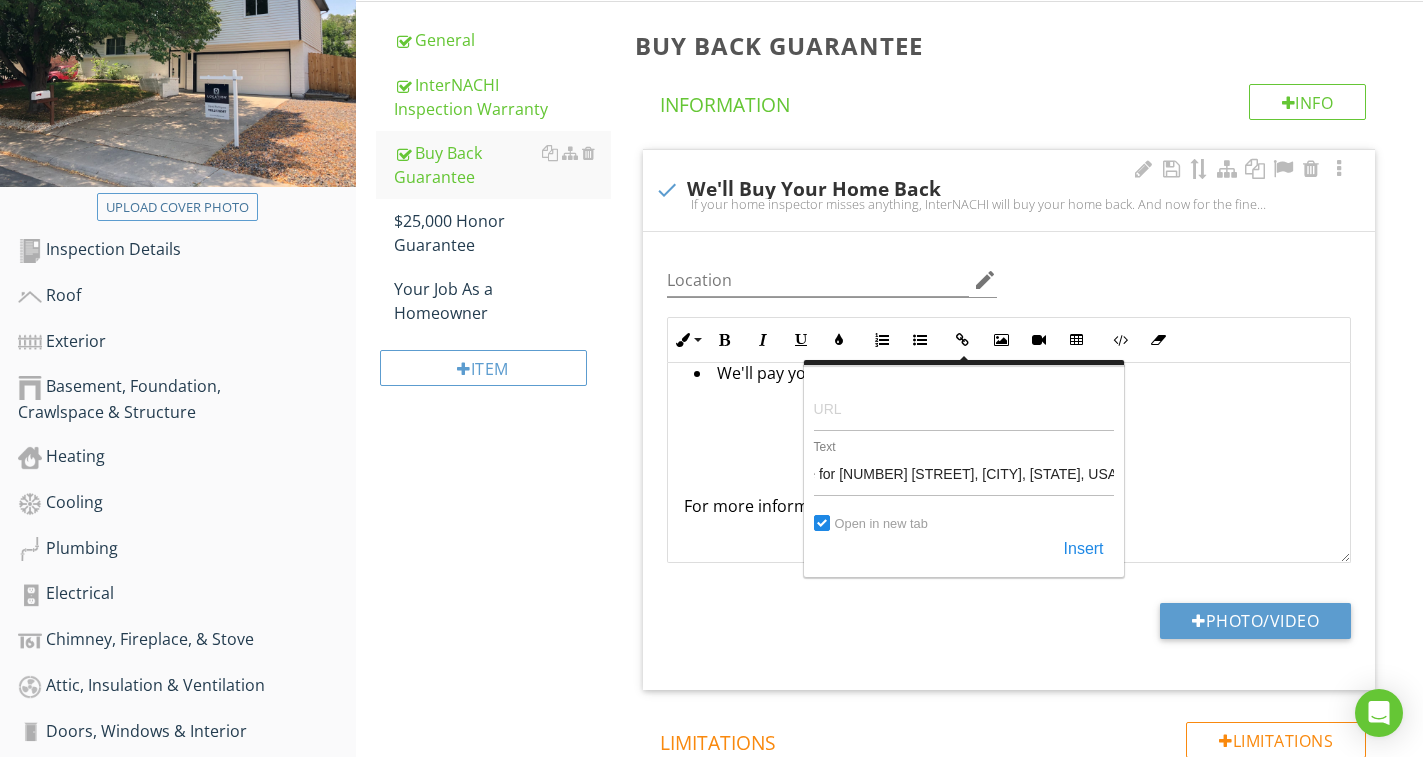 scroll, scrollTop: 0, scrollLeft: 0, axis: both 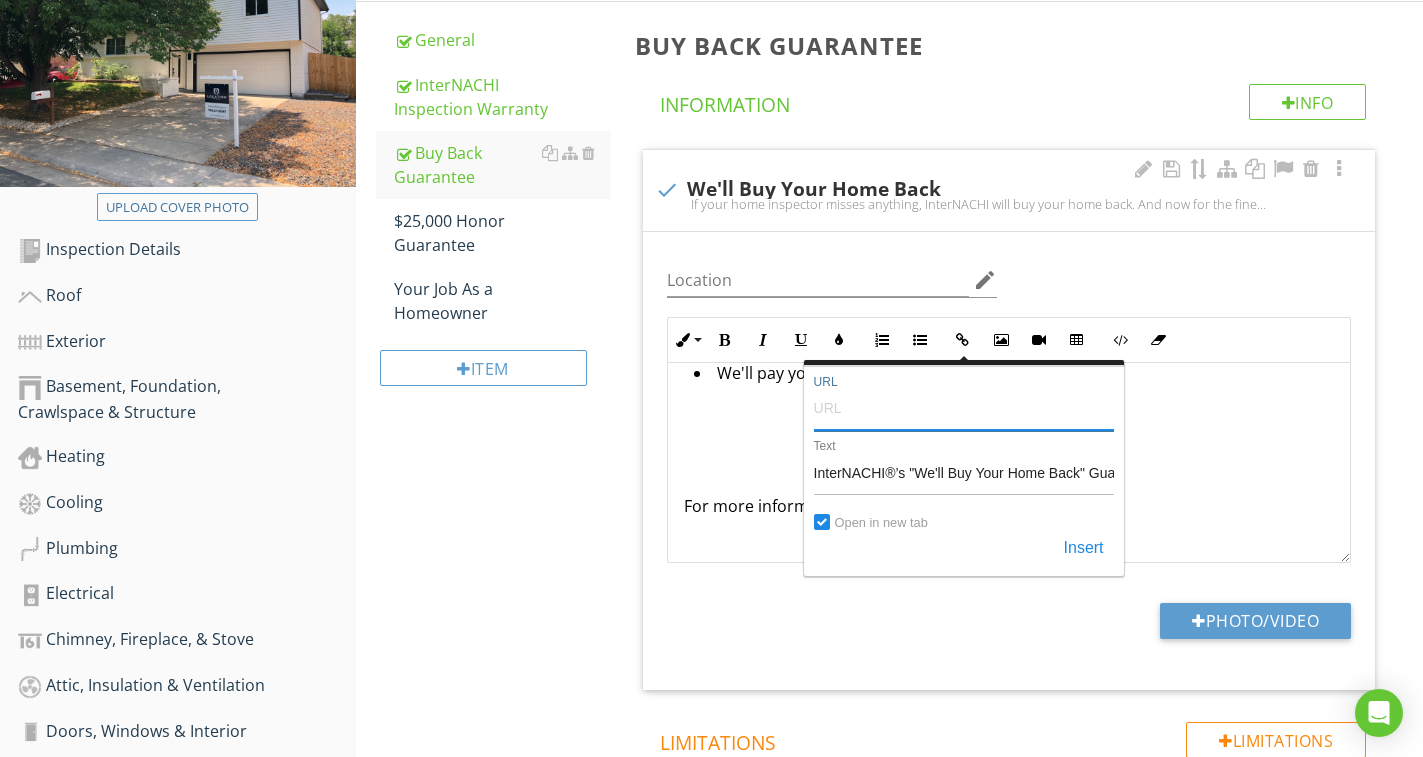 click on "URL" at bounding box center [964, 407] 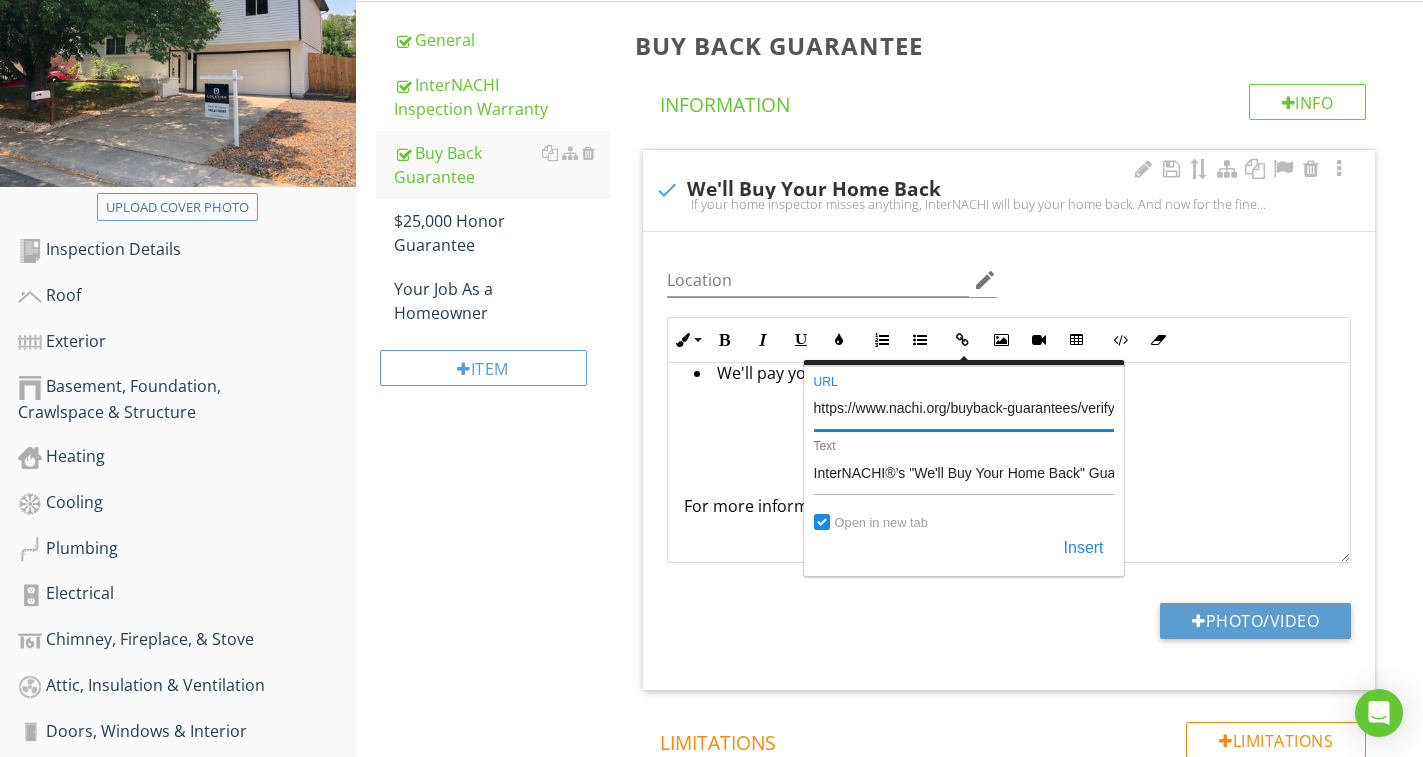 scroll, scrollTop: 0, scrollLeft: 152, axis: horizontal 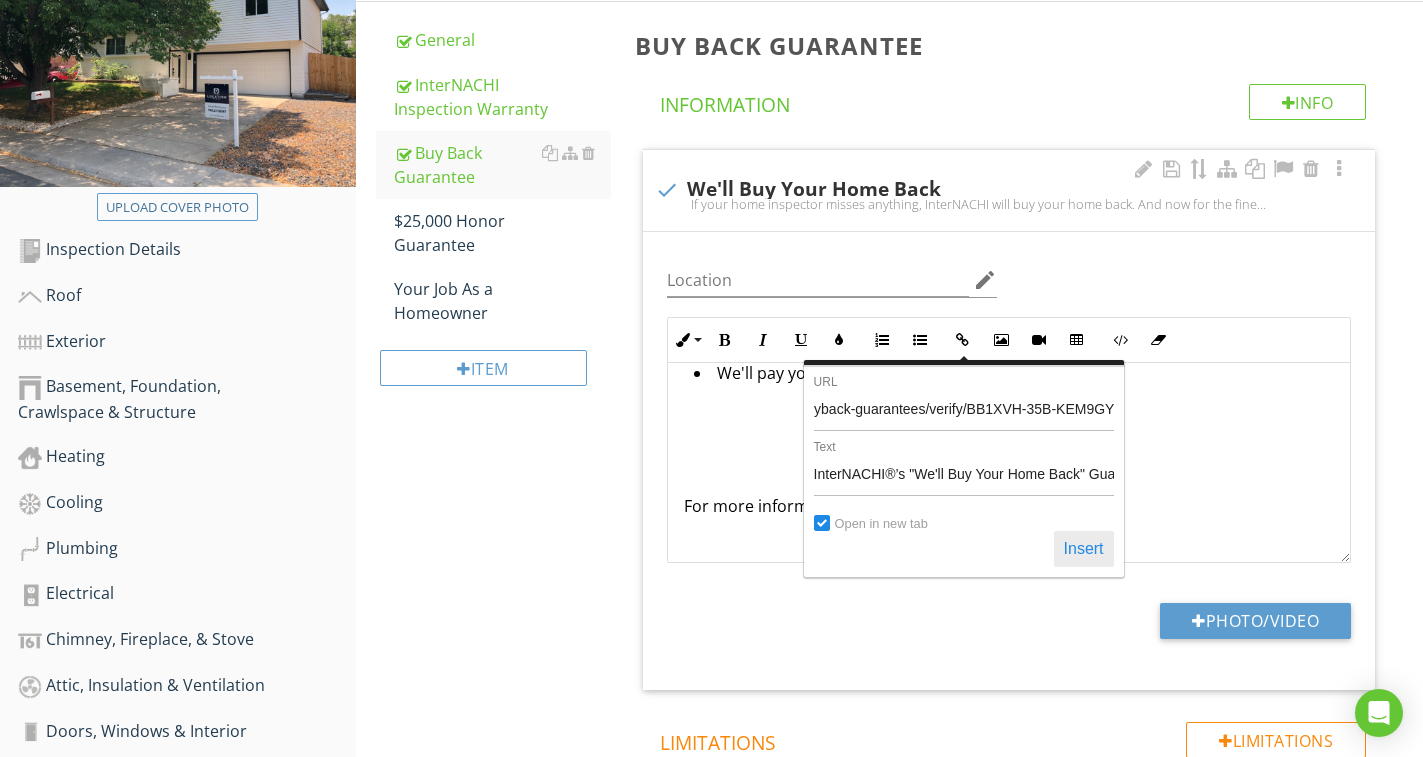 click on "Insert" at bounding box center (1084, 549) 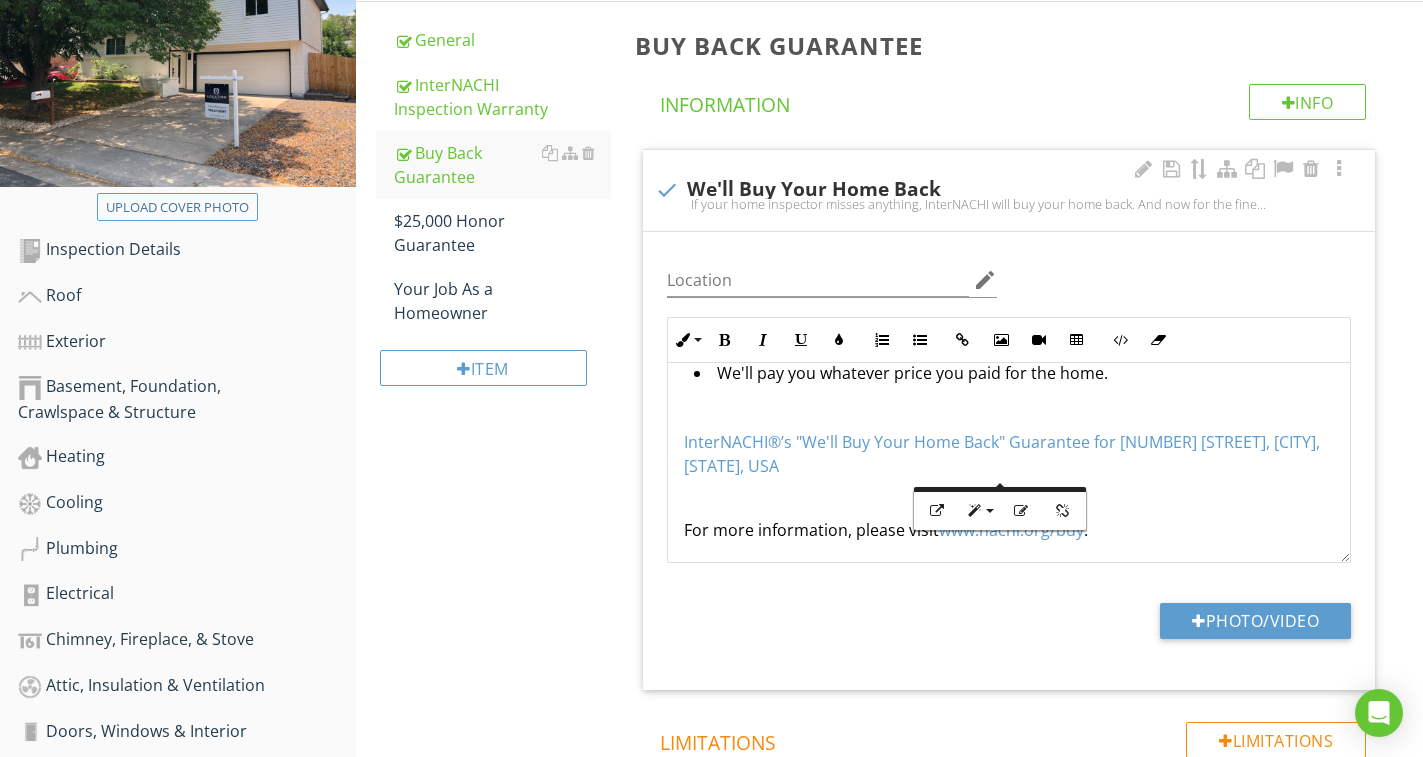 scroll, scrollTop: 0, scrollLeft: 0, axis: both 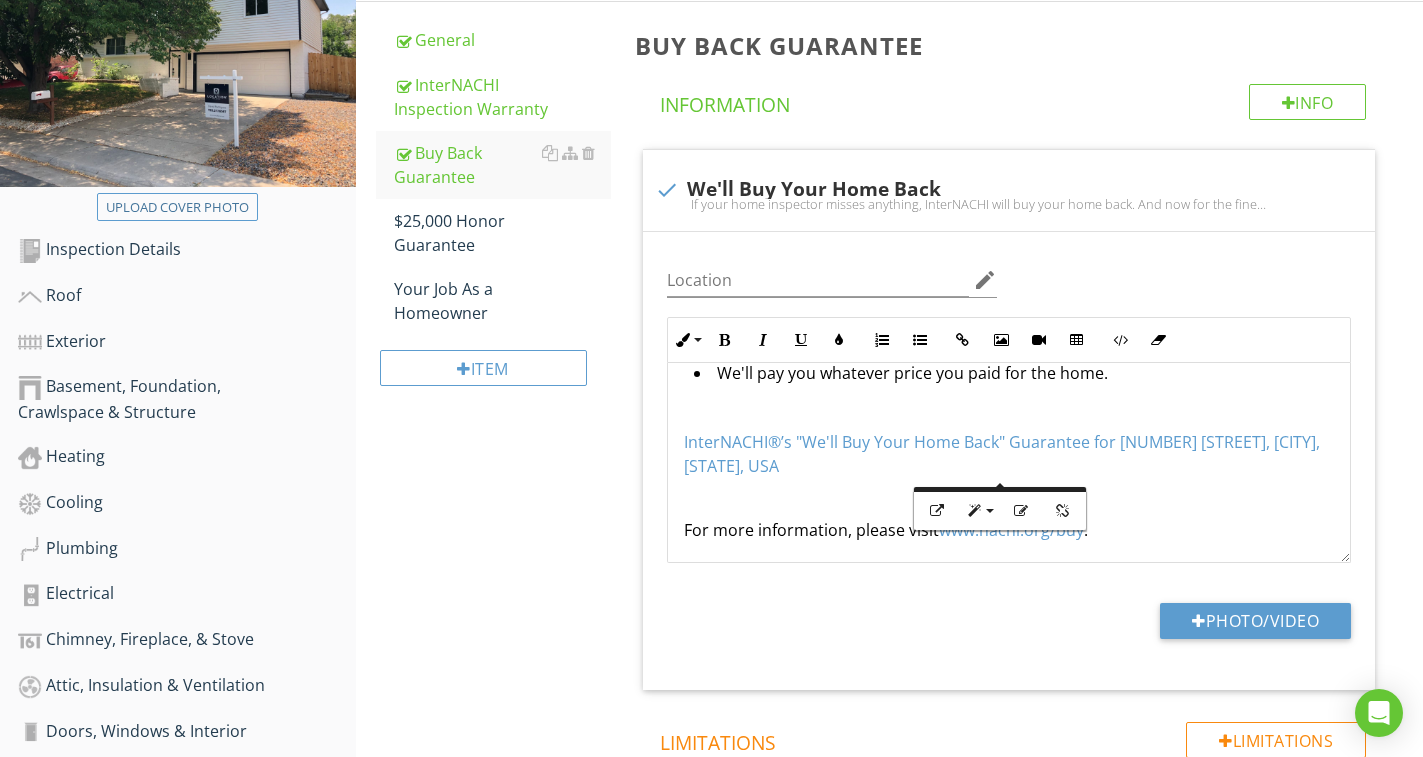 click on "Inspection Guarantee & Annual Maintenance
General
InterNACHI Inspection Warranty
Buy Back Guarantee
$25,000 Honor Guarantee
Your Job As a Homeowner
Item
Buy Back Guarantee
Info
Information                       check
We'll Buy Your Home Back
Location edit       Inline Style XLarge Large Normal Small Light Small/Light Bold Italic Underline Colors Ordered List Unordered List Insert Link Insert Image Insert Video Insert Table Code View Clear Formatting Back https://www.nachi.org/buyback-guarantees/verify/BB1XVH-35B-KEM9GY URL InterNACHI®’s "We'll Buy Your Home Back" Guarantee for 1517 South Elkhart Street, Aurora, CO, USA Text Open in new tab Insert ​ ​​​ ." at bounding box center (889, 421) 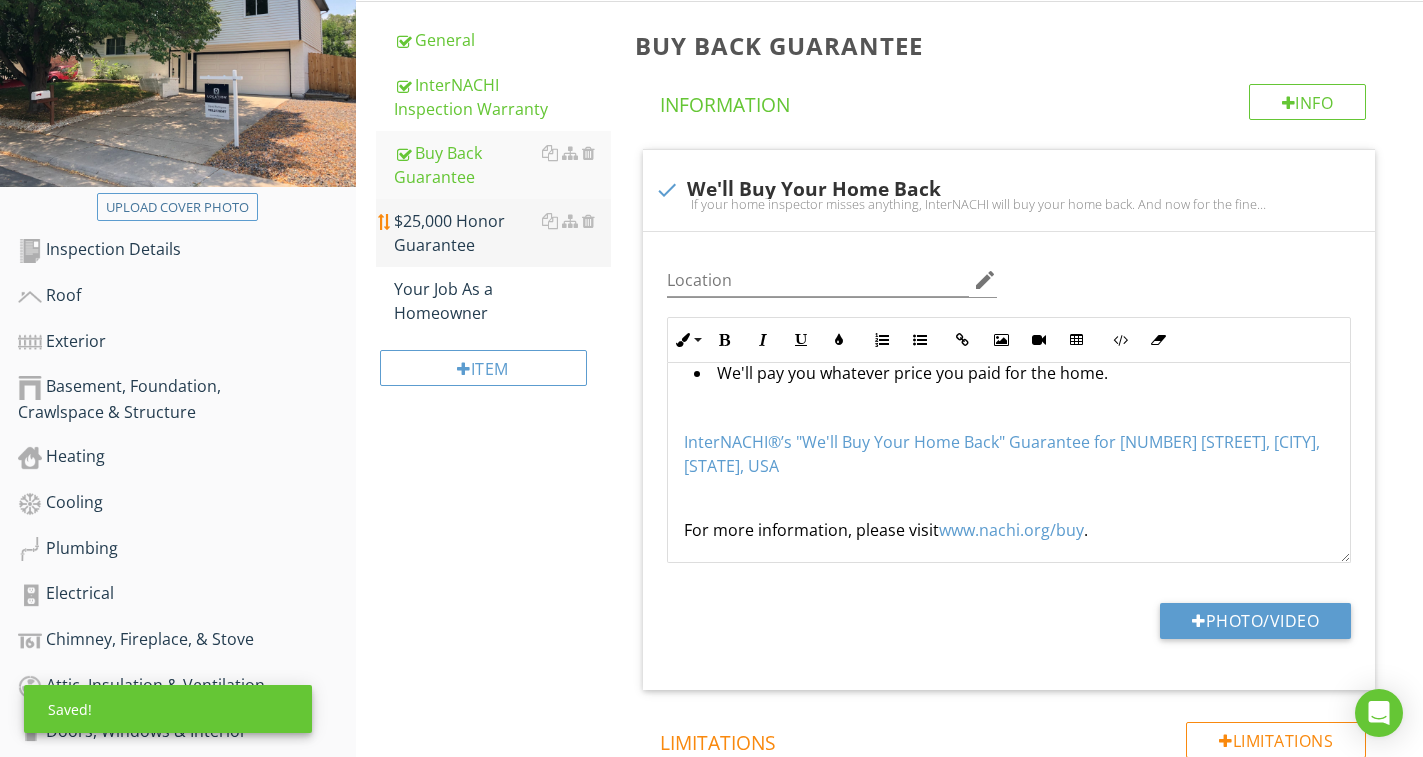 click on "$25,000 Honor Guarantee" at bounding box center (502, 233) 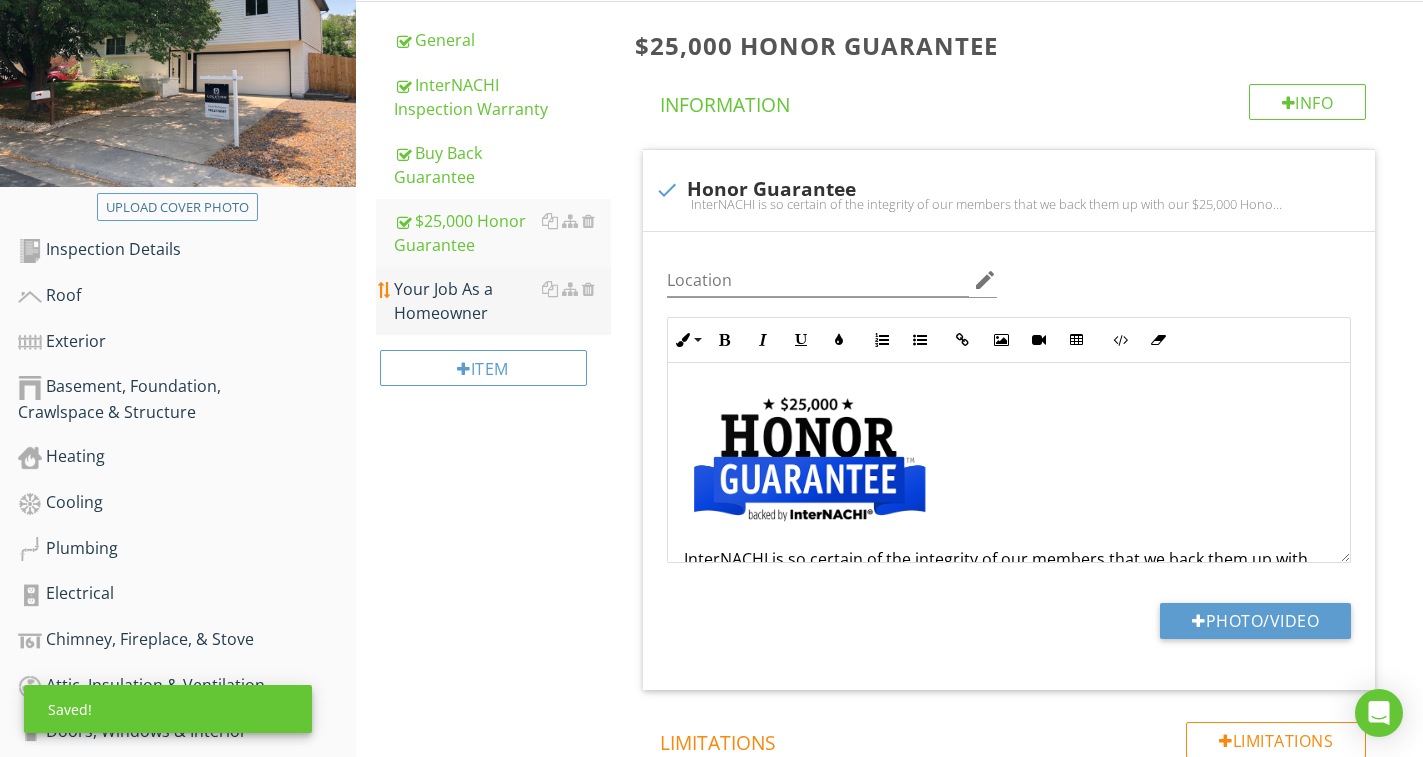 click on "Your Job As a Homeowner" at bounding box center [502, 301] 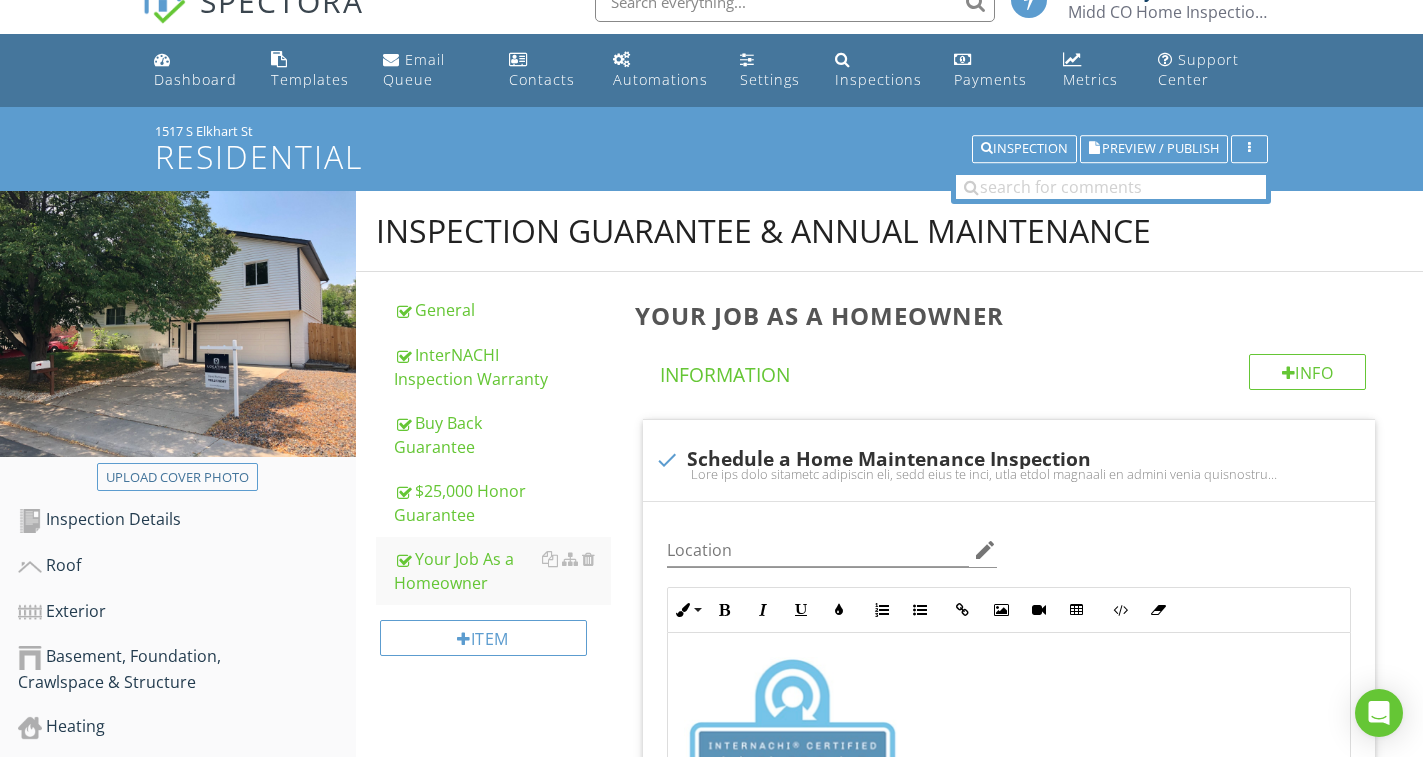 scroll, scrollTop: 0, scrollLeft: 0, axis: both 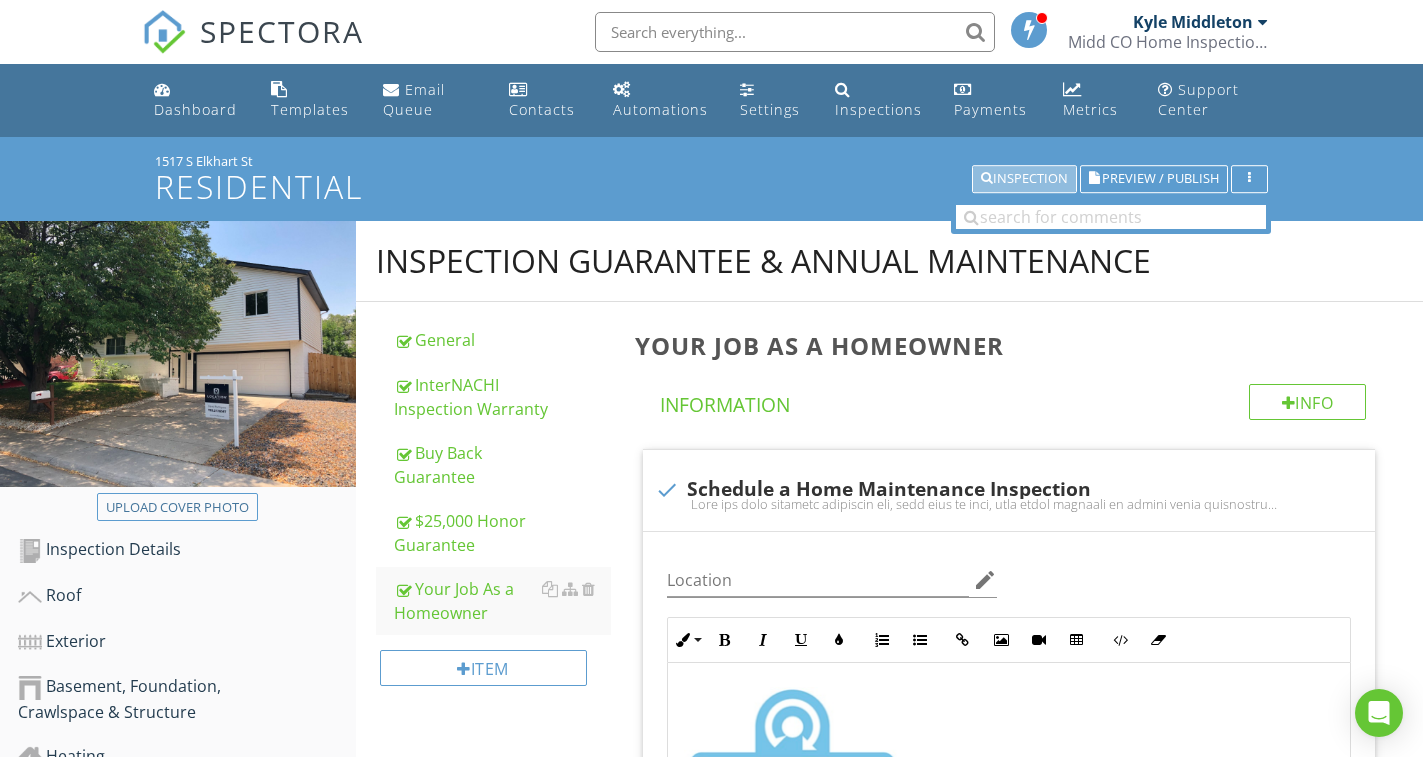 click on "Inspection" at bounding box center [1024, 179] 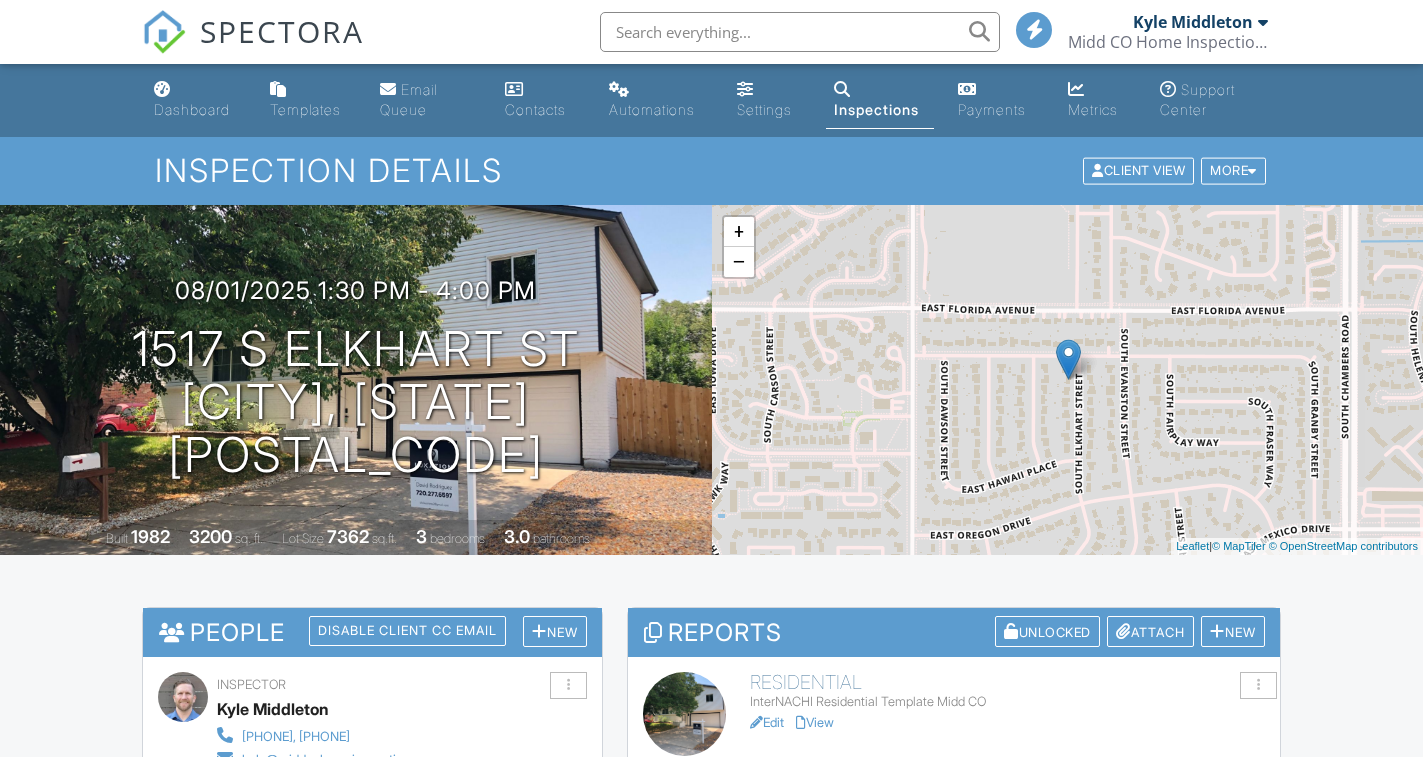 scroll, scrollTop: 0, scrollLeft: 0, axis: both 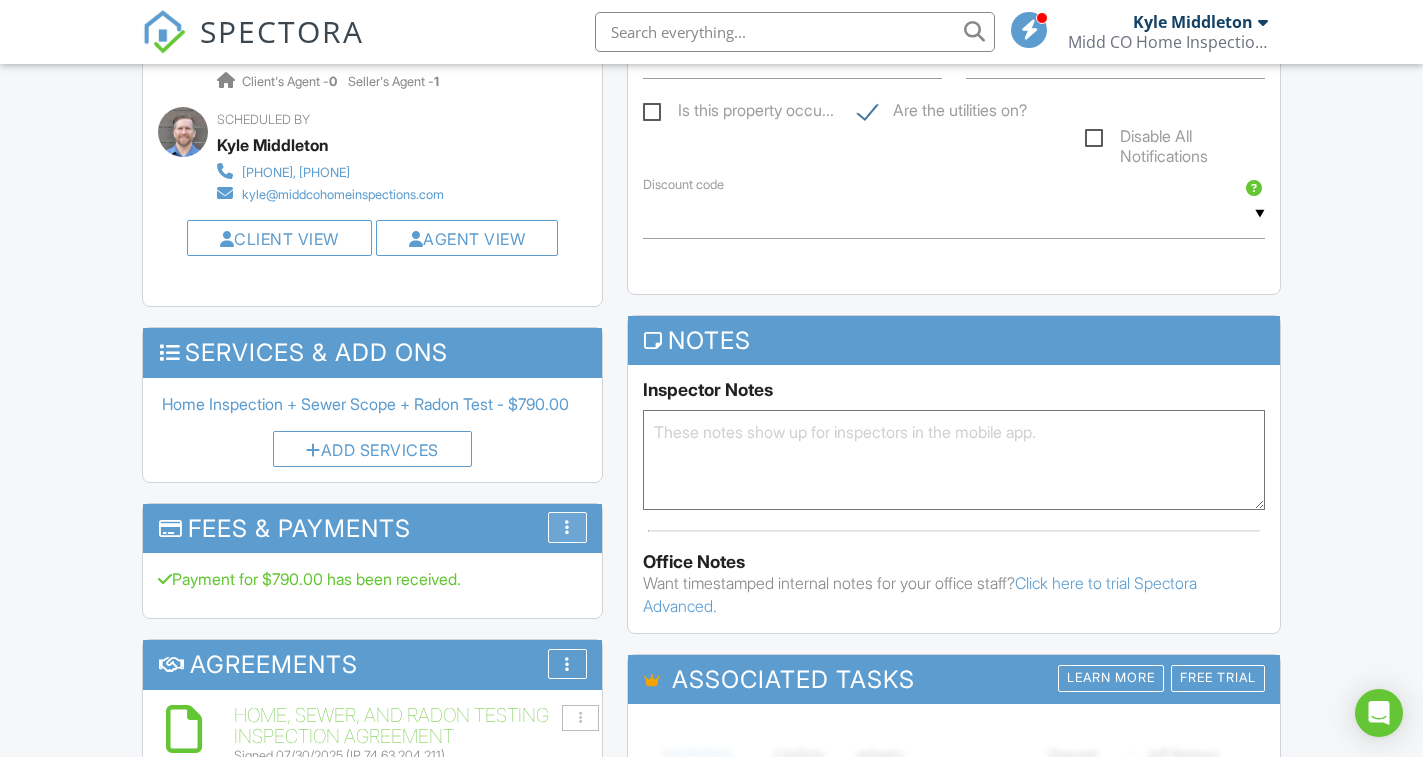 click on "More" at bounding box center [567, 527] 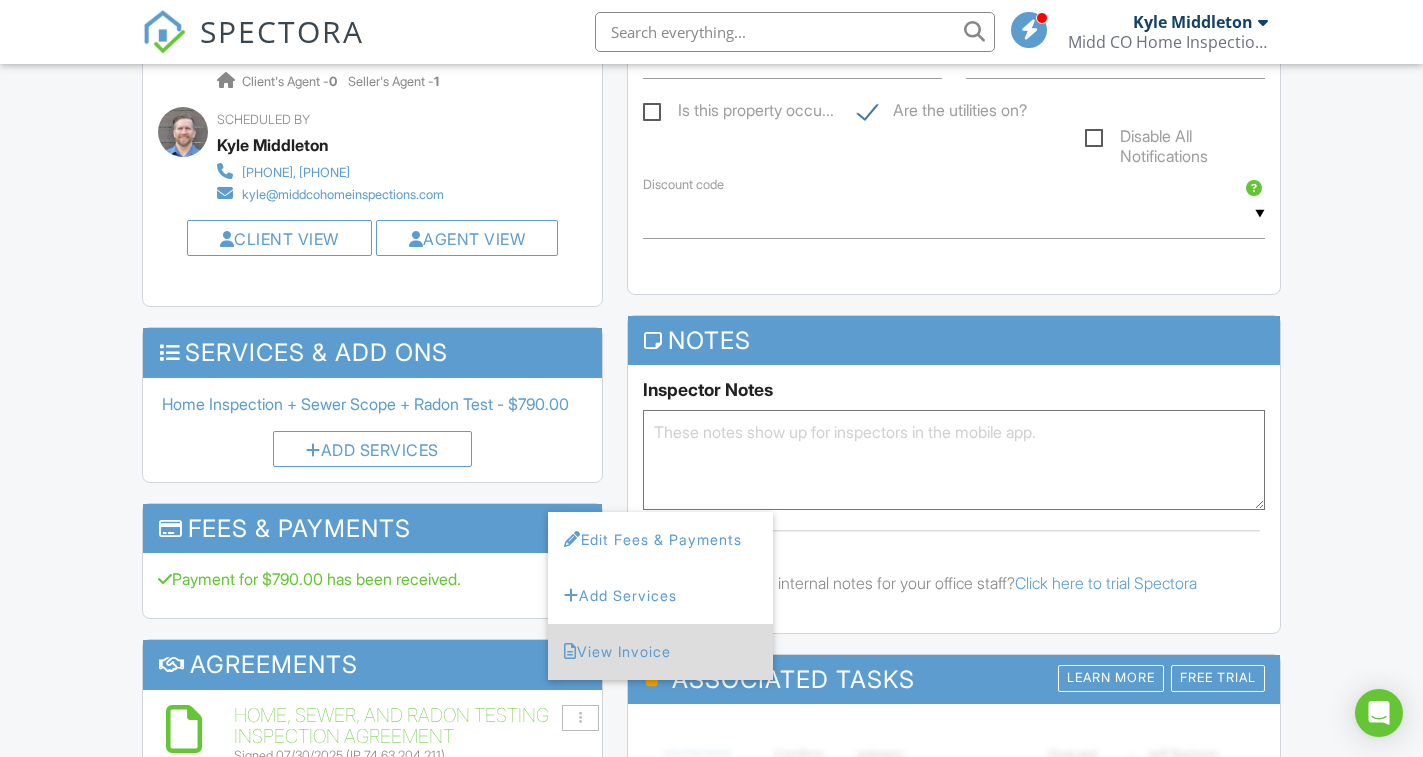 click on "View Invoice" at bounding box center [660, 652] 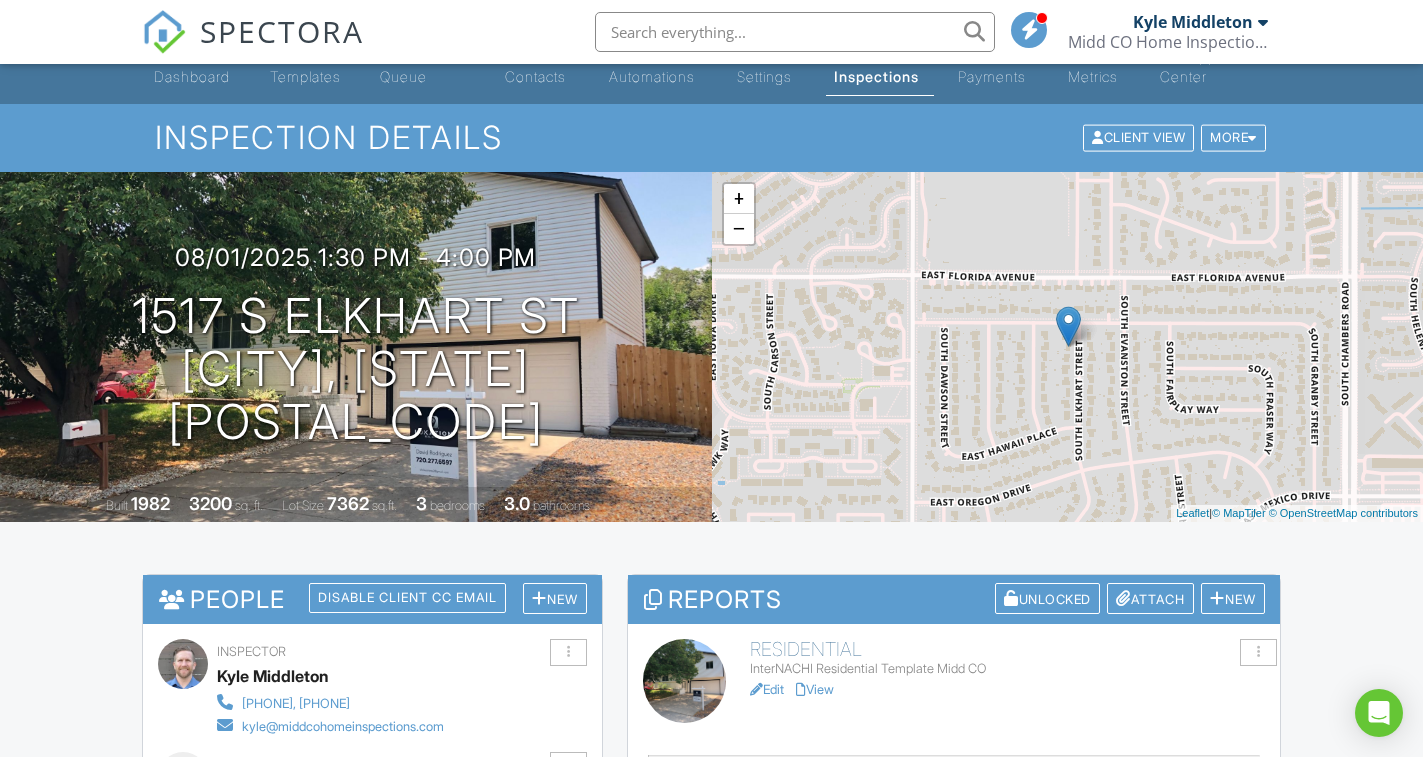 scroll, scrollTop: 0, scrollLeft: 0, axis: both 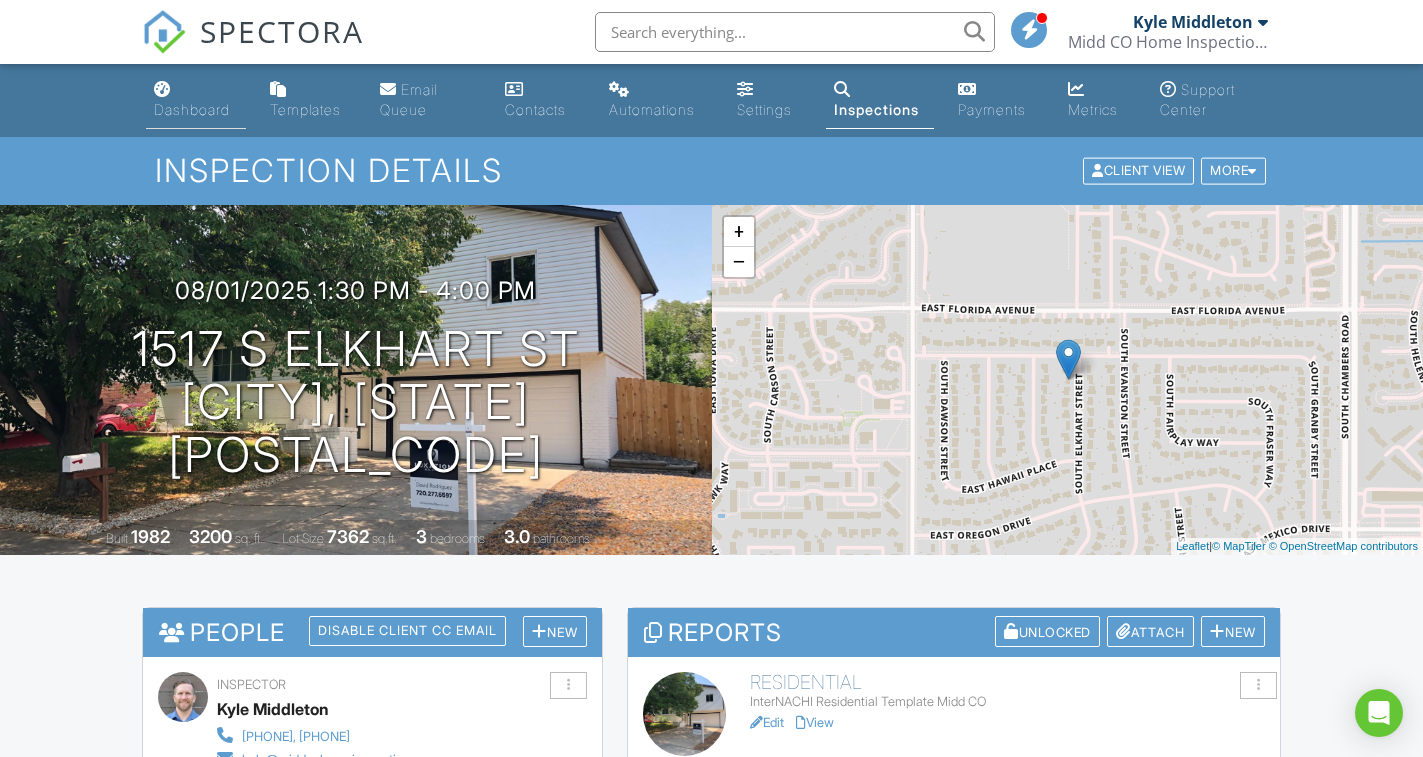 click on "Dashboard" at bounding box center (192, 109) 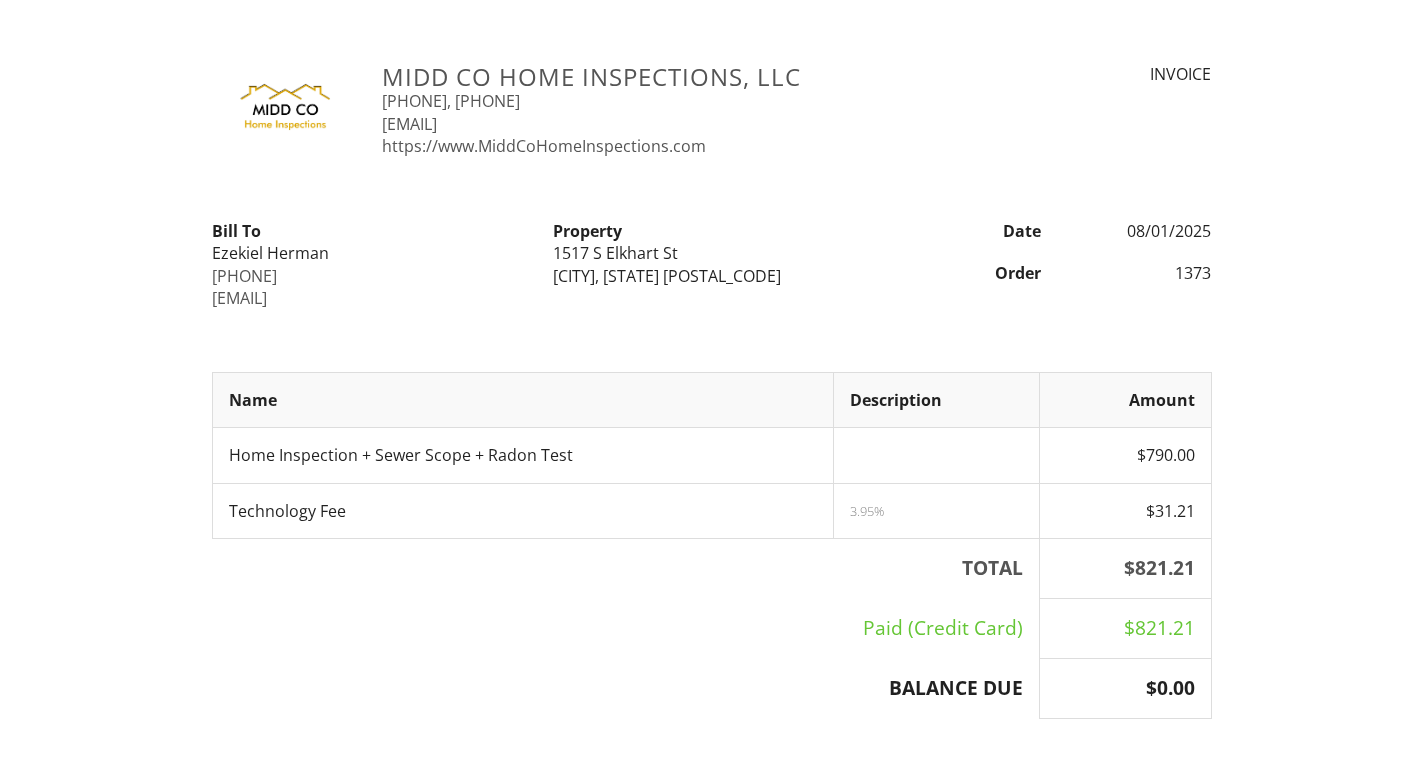 scroll, scrollTop: 0, scrollLeft: 0, axis: both 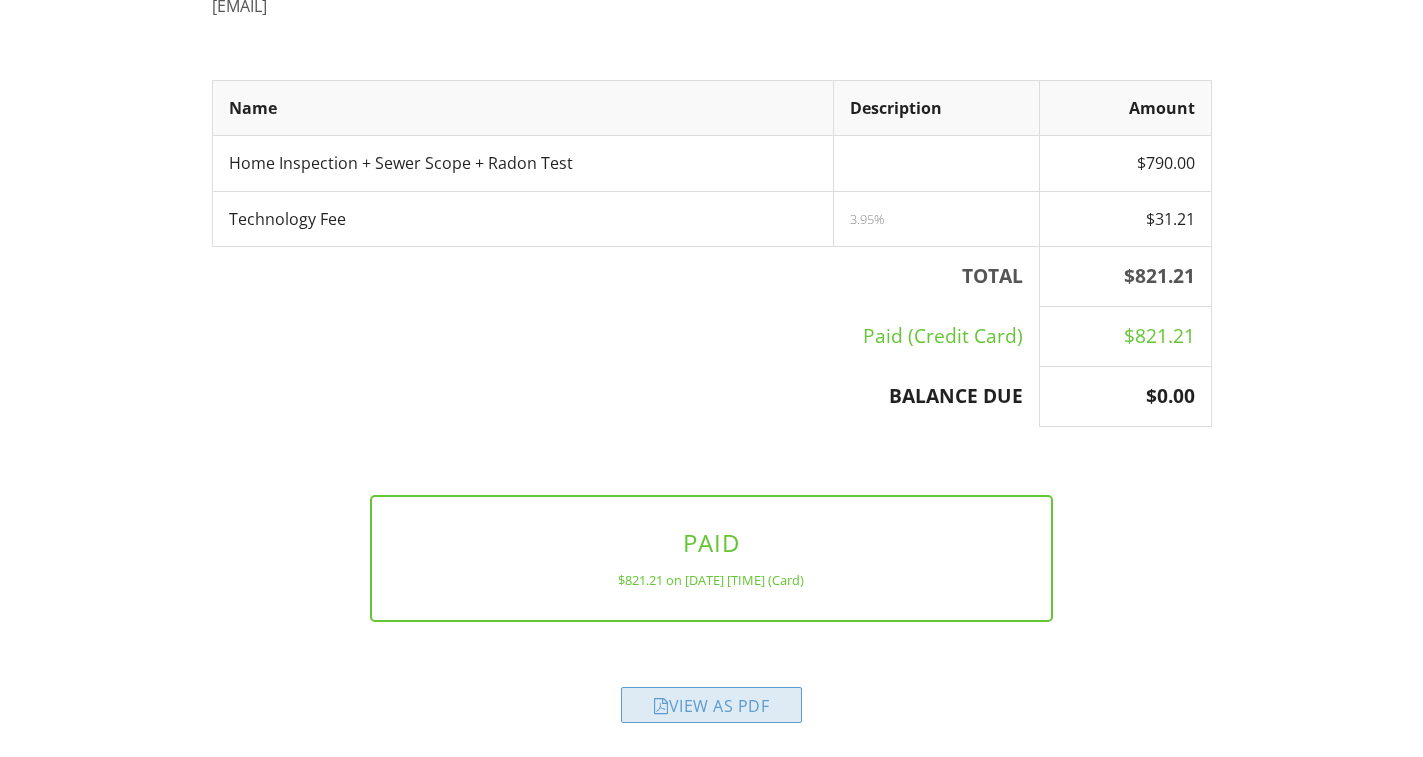 click on "View as PDF" at bounding box center [711, 705] 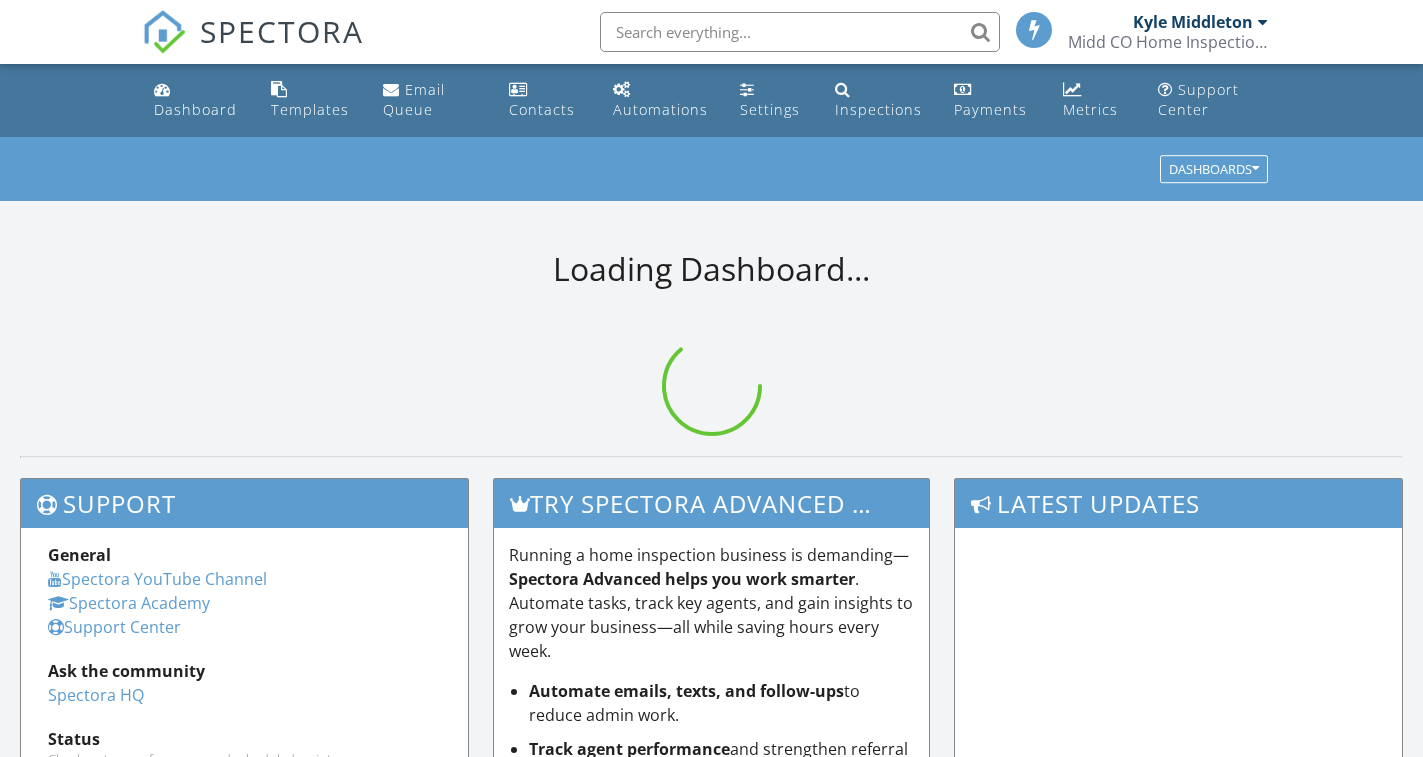 scroll, scrollTop: 0, scrollLeft: 0, axis: both 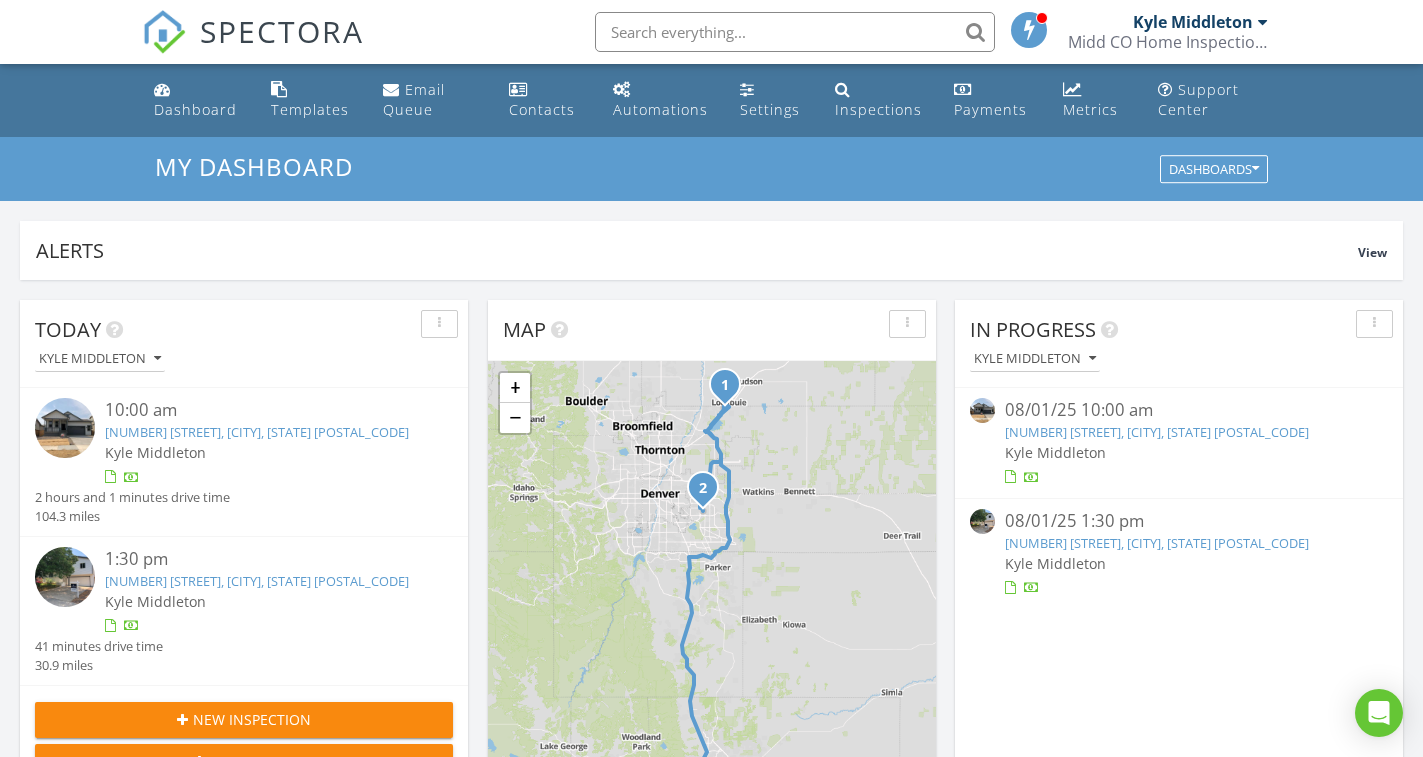click on "[NUMBER] [STREET], [CITY], [STATE] [POSTAL_CODE]" at bounding box center (1157, 432) 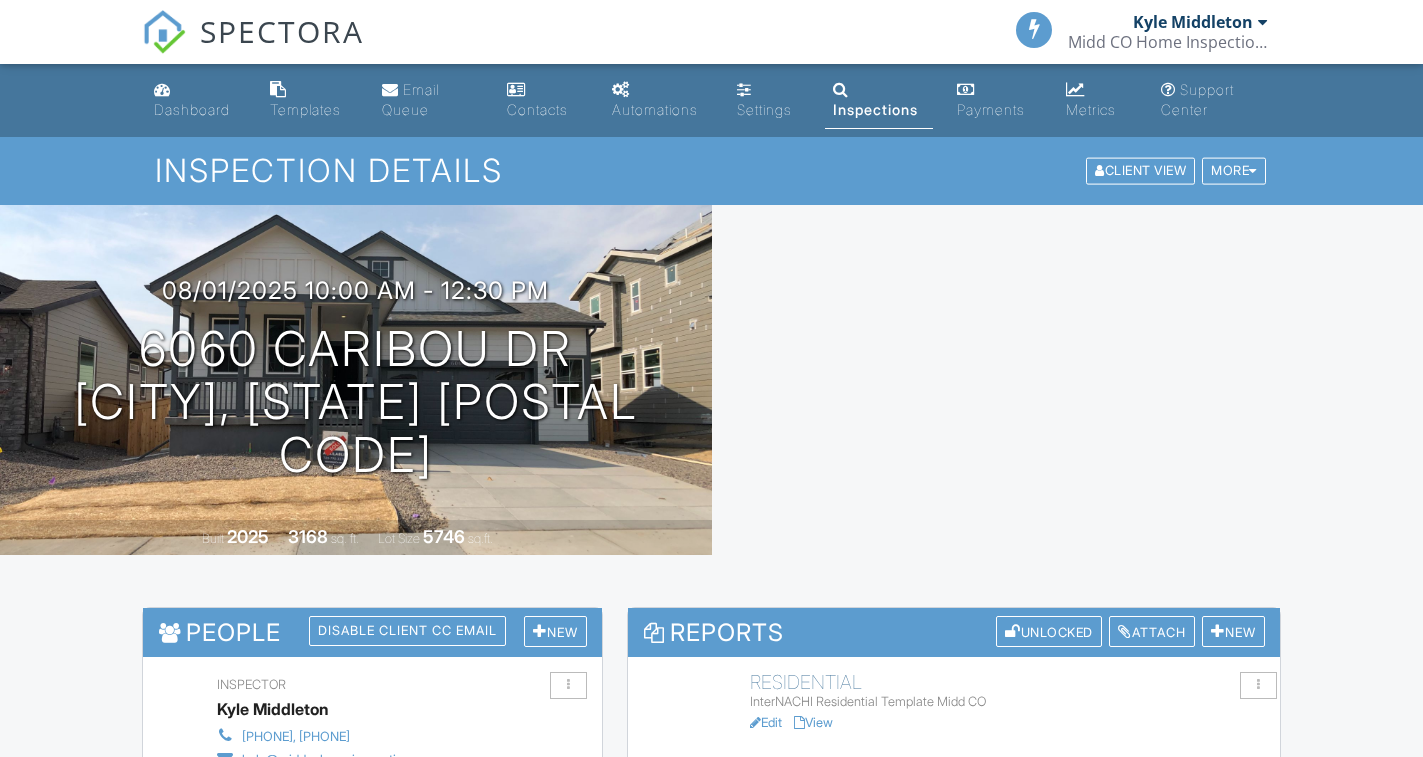 scroll, scrollTop: 0, scrollLeft: 0, axis: both 